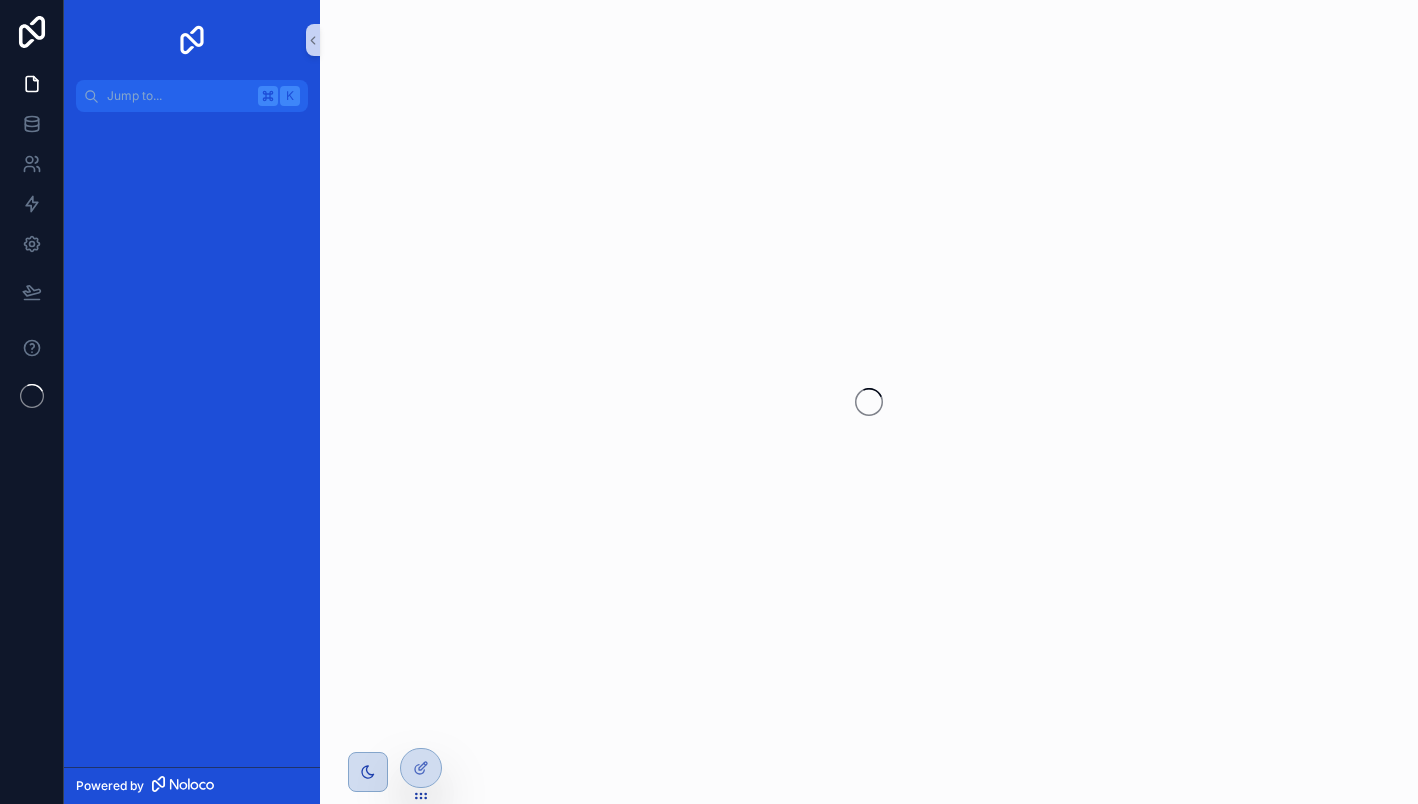 scroll, scrollTop: 0, scrollLeft: 0, axis: both 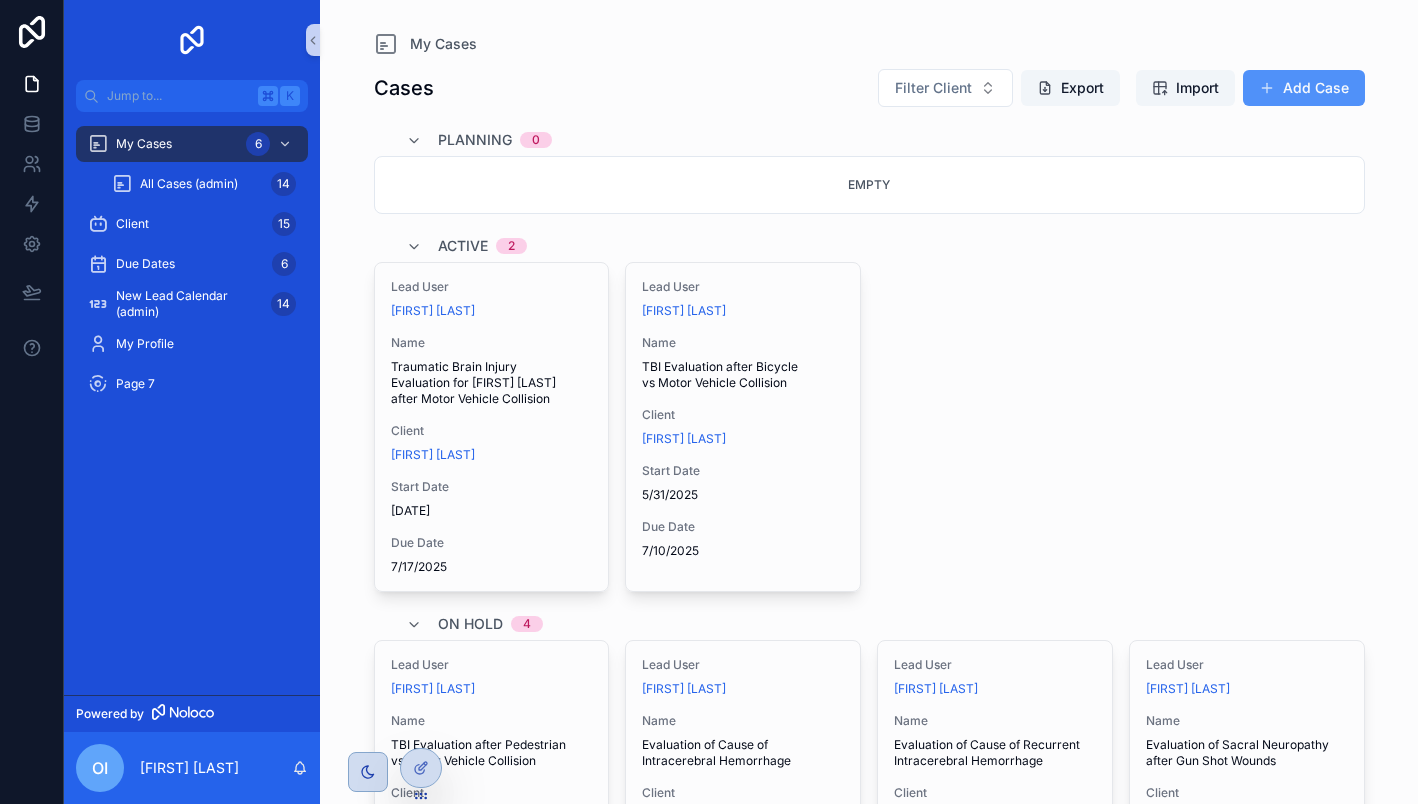 click on "Add Case" at bounding box center [1304, 88] 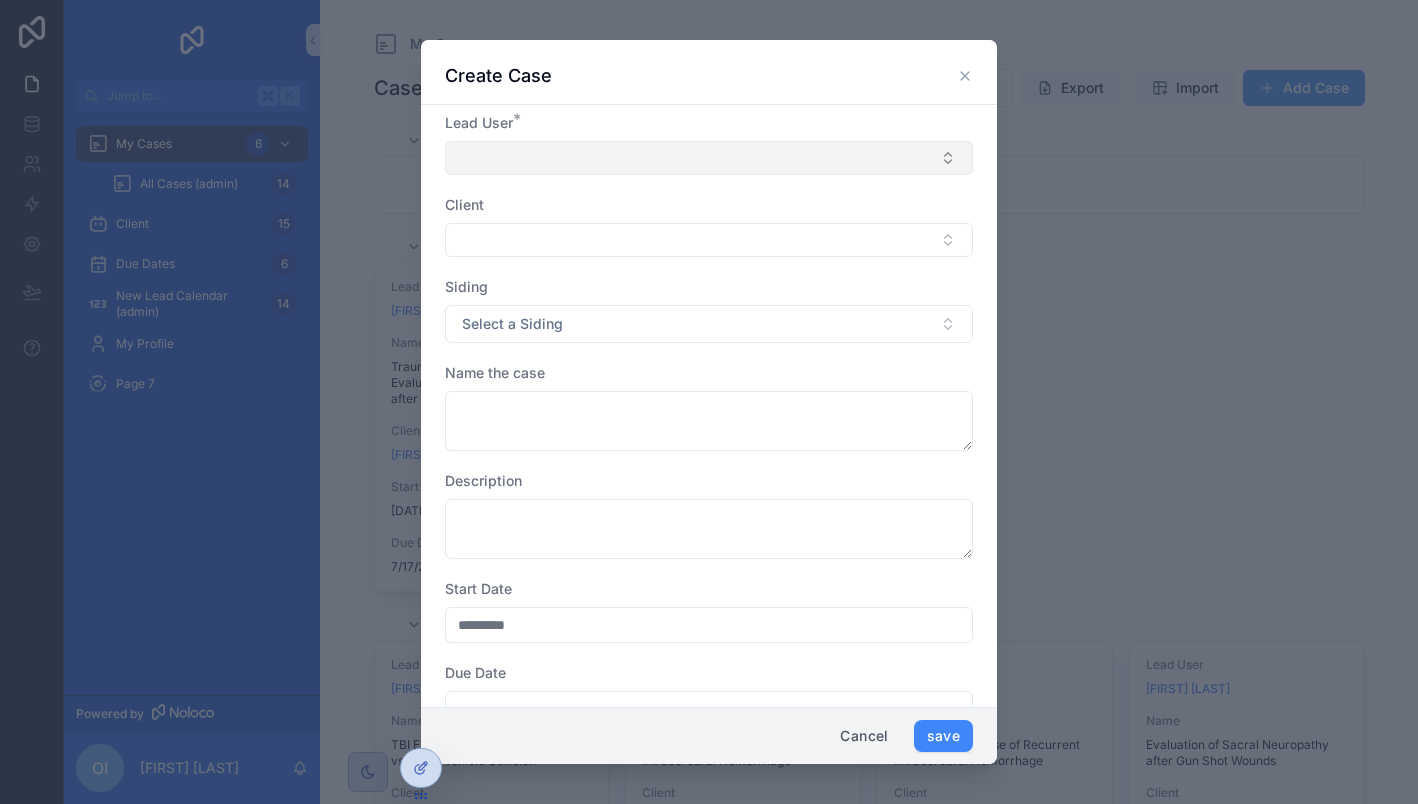 click at bounding box center [709, 158] 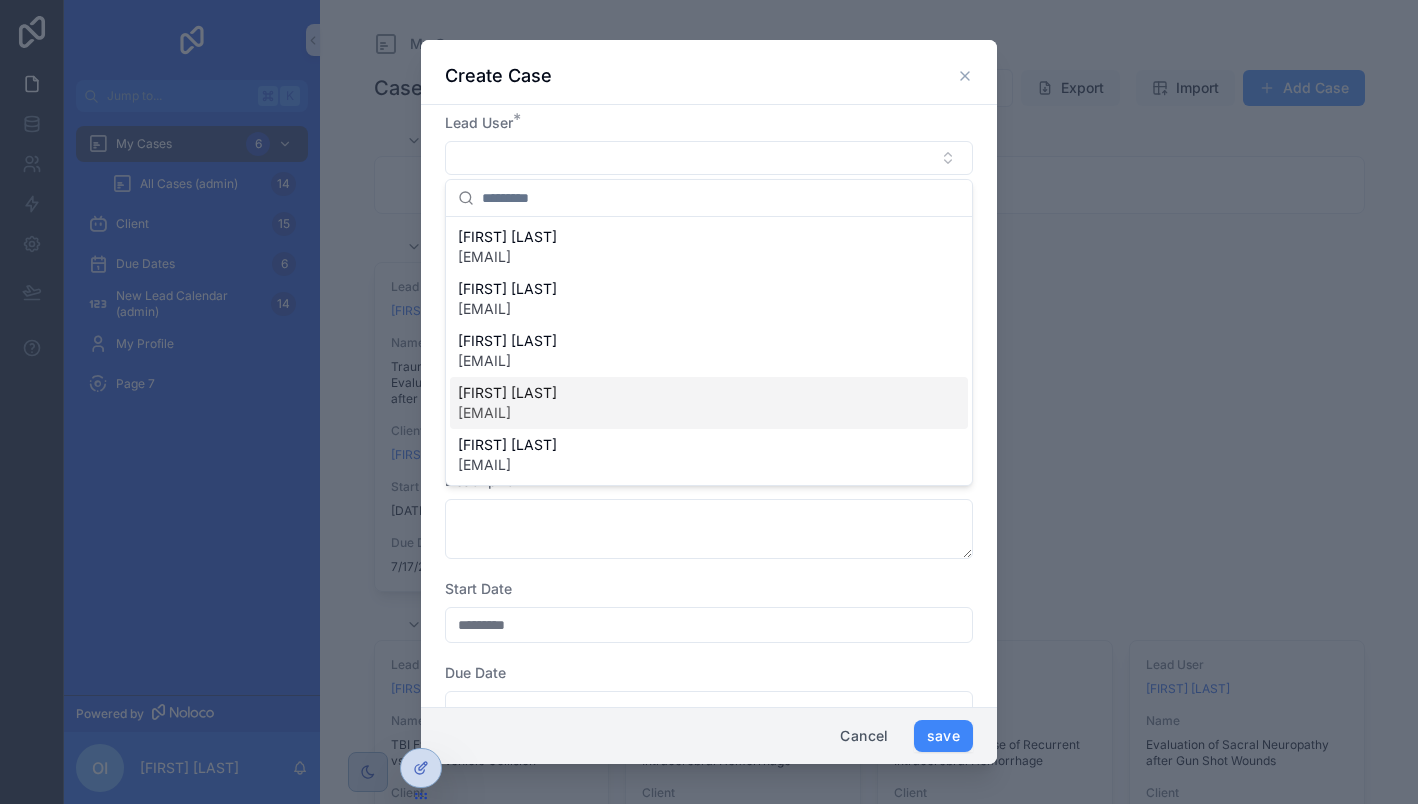 click on "[FIRST] [LAST]" at bounding box center (507, 393) 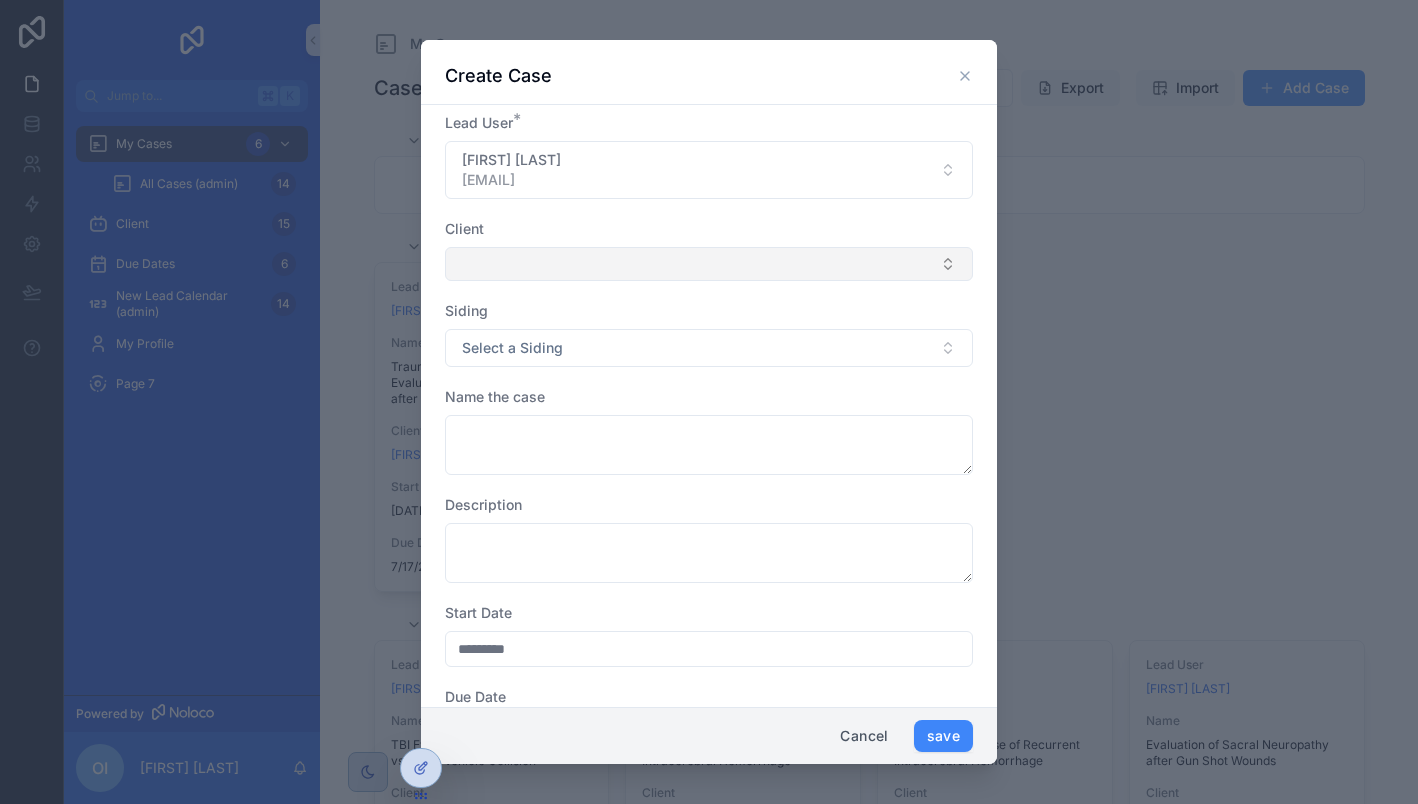 click at bounding box center [709, 264] 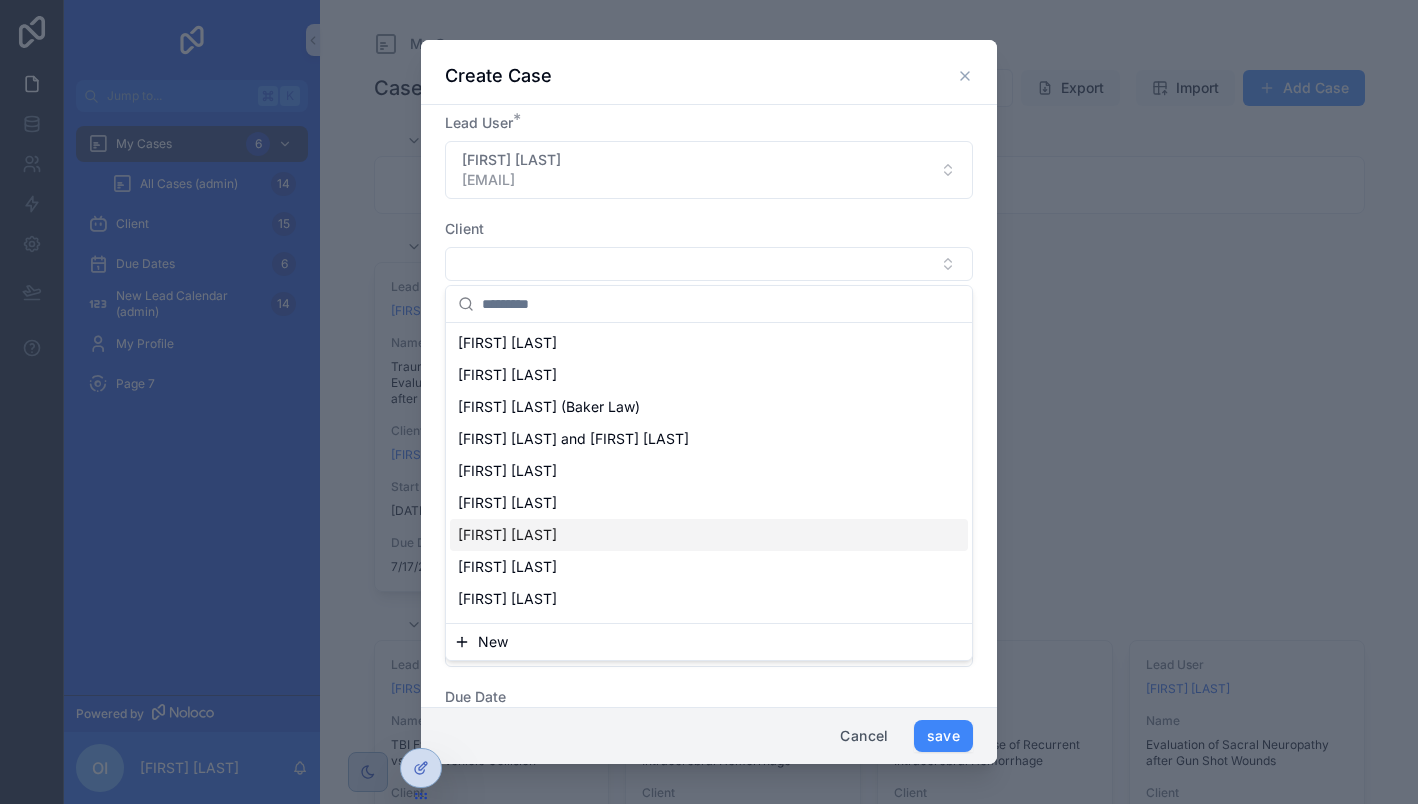 click on "[FIRST] [LAST]" at bounding box center [507, 535] 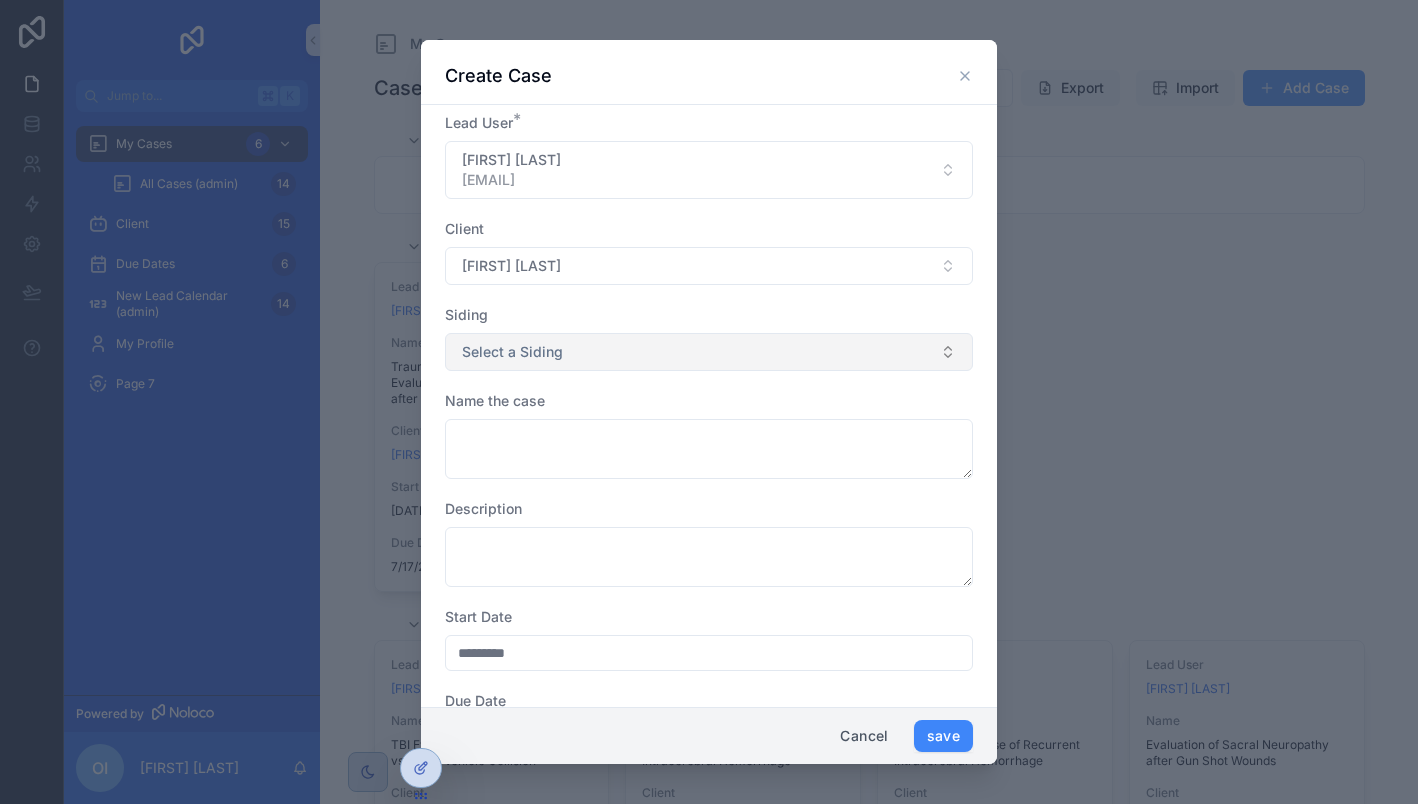 click on "Select a Siding" at bounding box center (512, 352) 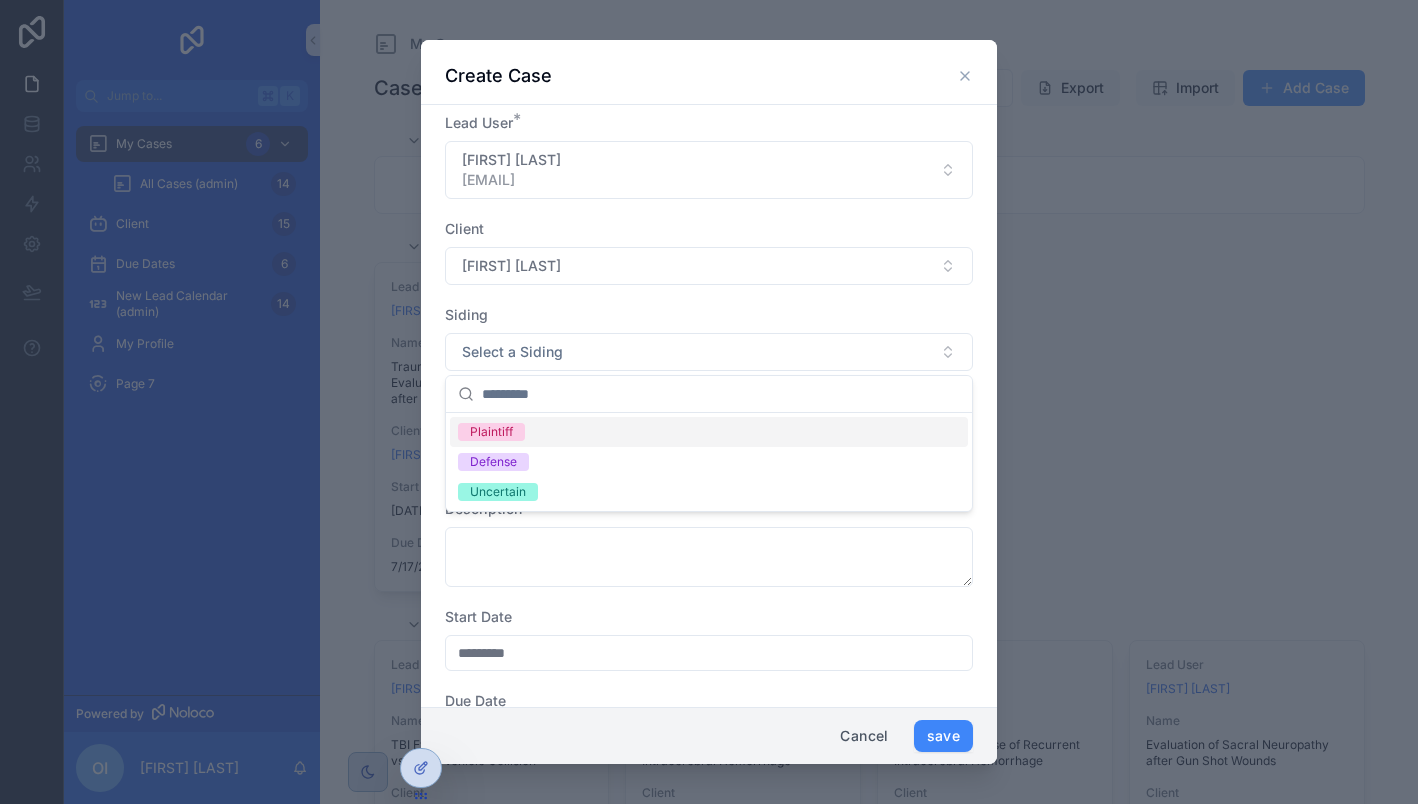 click on "Plaintiff" at bounding box center (491, 432) 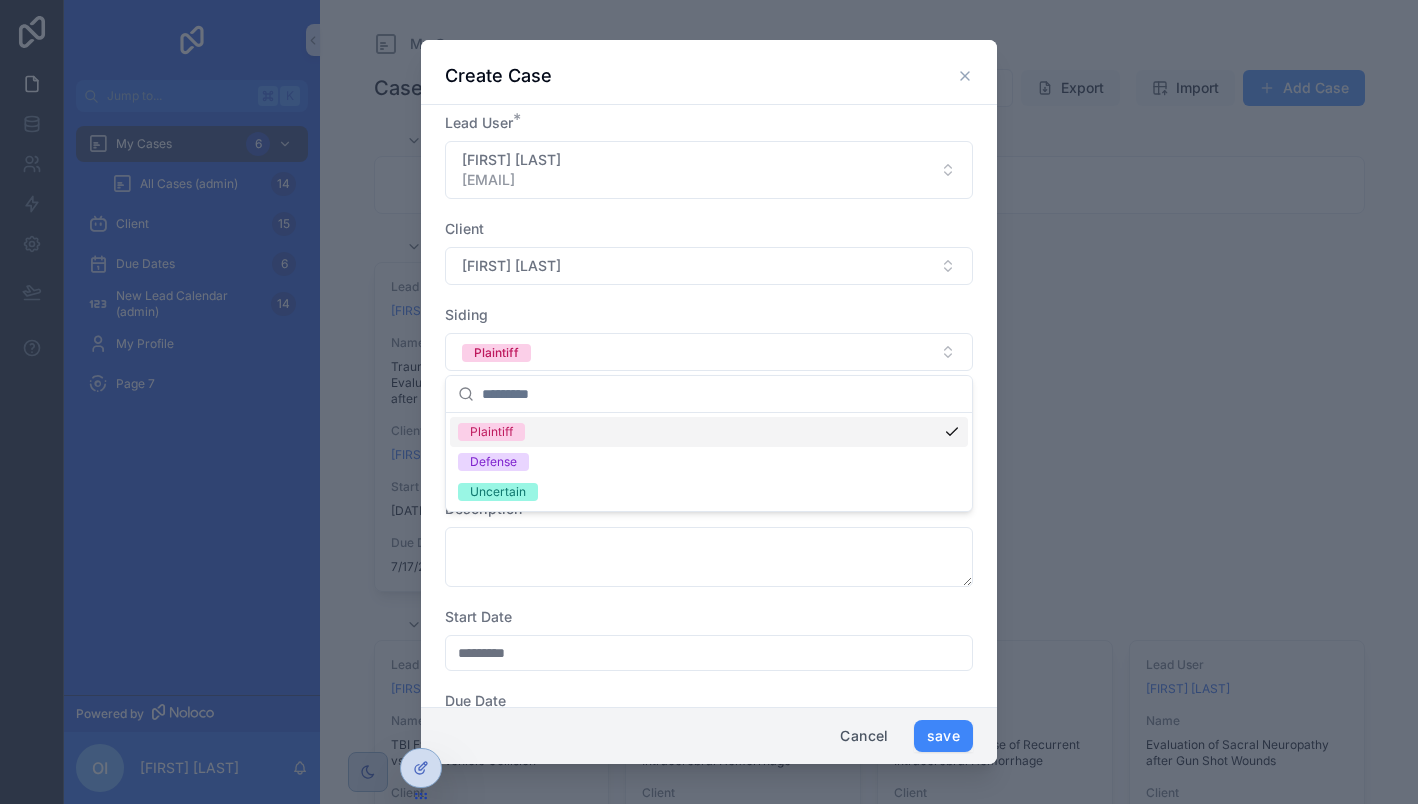 click on "Lead User * [FIRST] [LAST] [EMAIL] Client [FIRST] [LAST] Siding Plaintiff Name the case Description Start Date ********* Due Date Status * Select a Status" at bounding box center (709, 406) 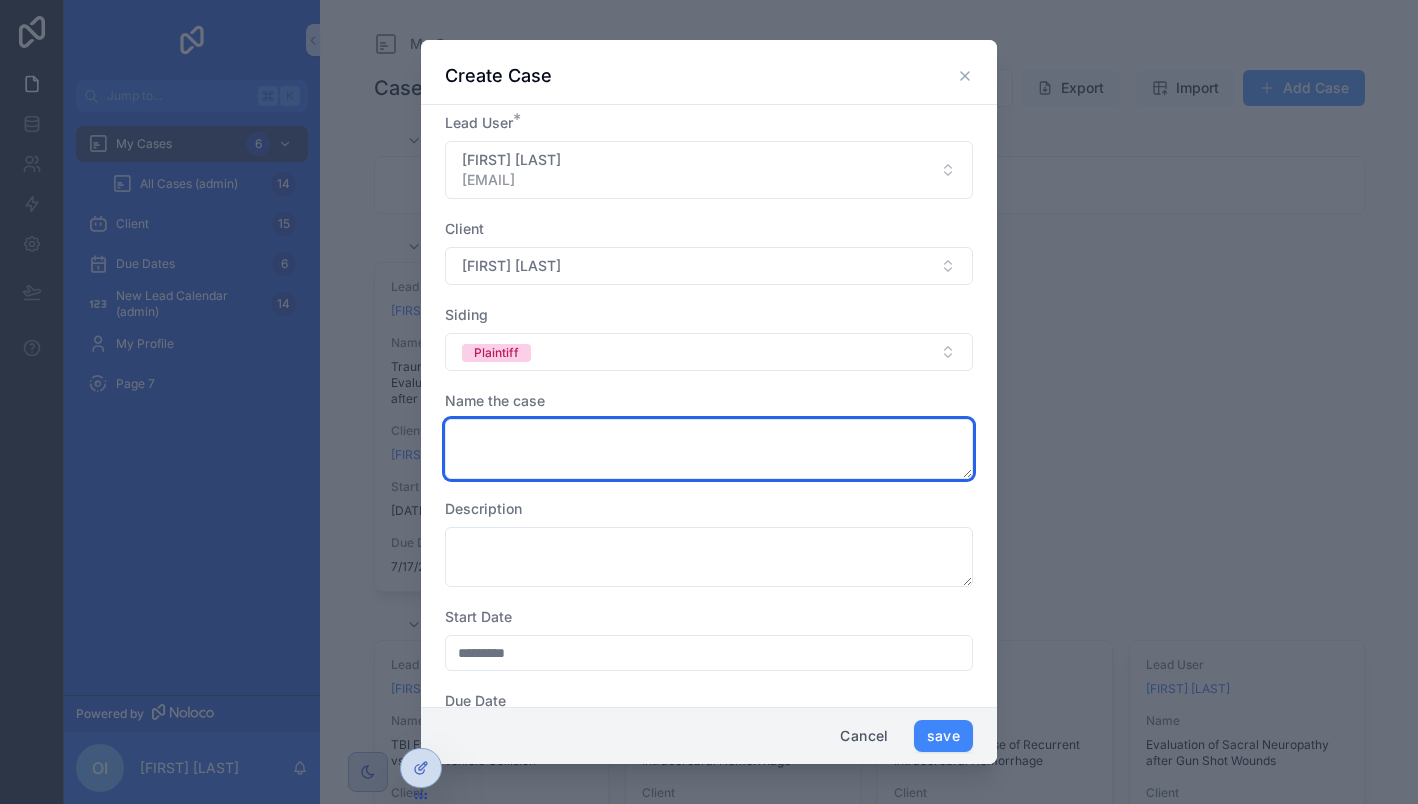 click at bounding box center (709, 449) 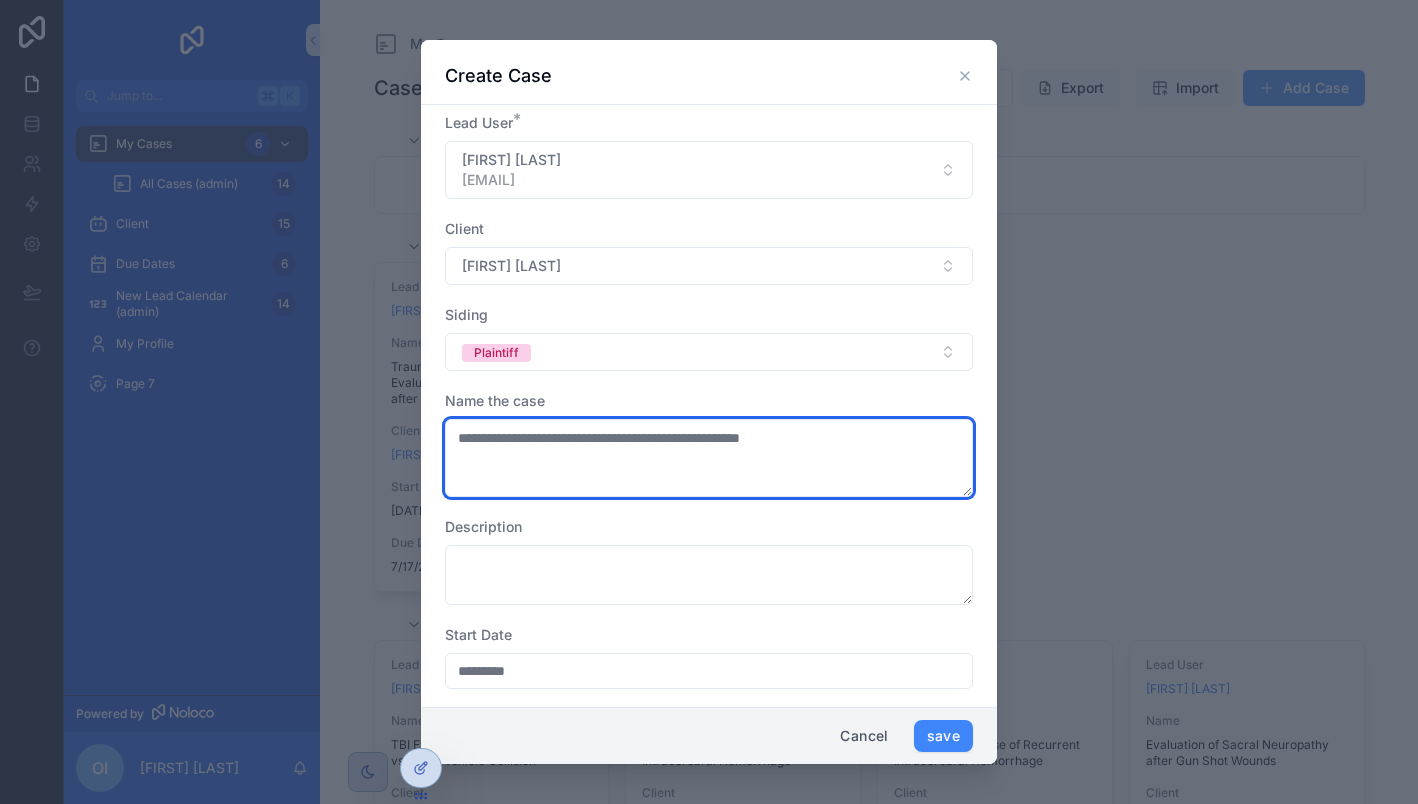 click on "**********" at bounding box center [709, 458] 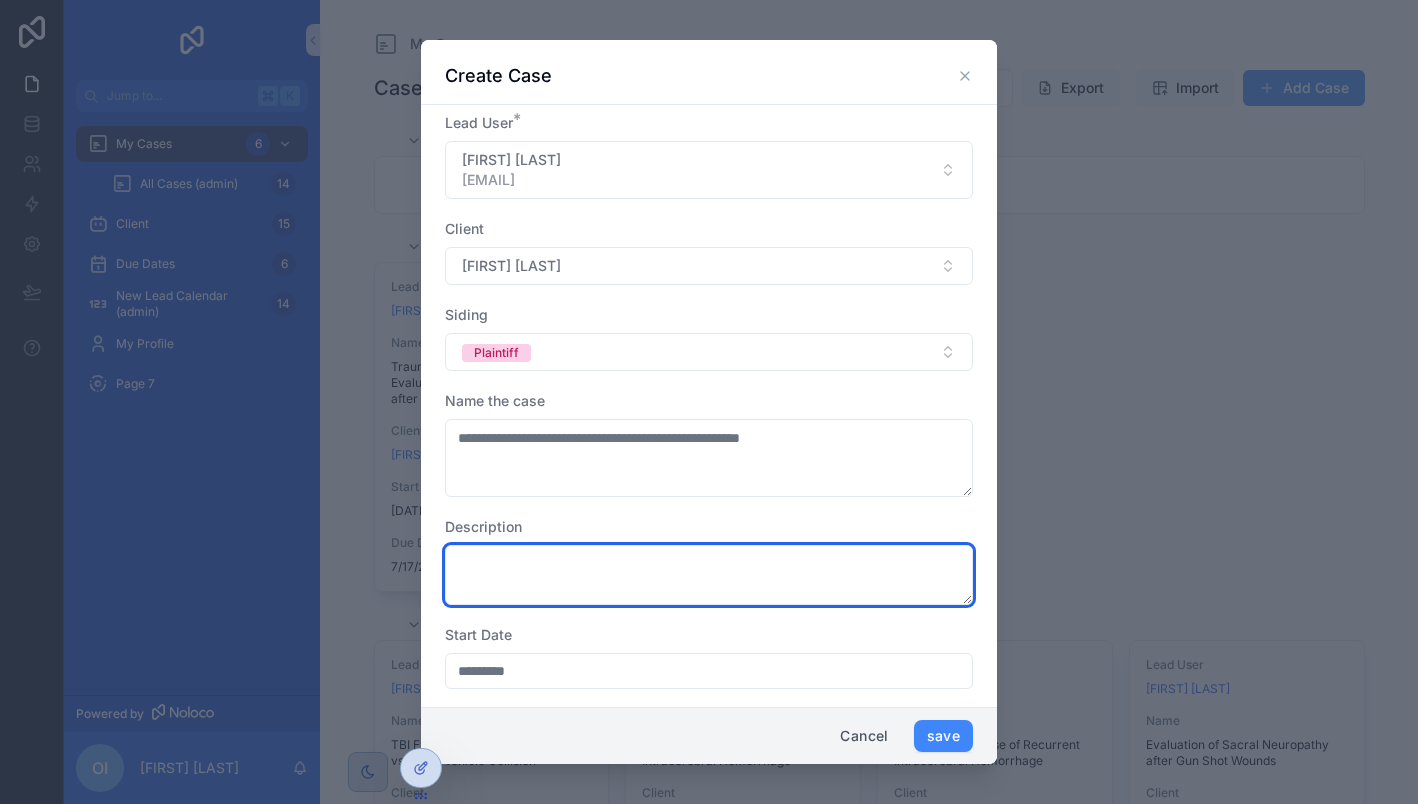 click at bounding box center (709, 575) 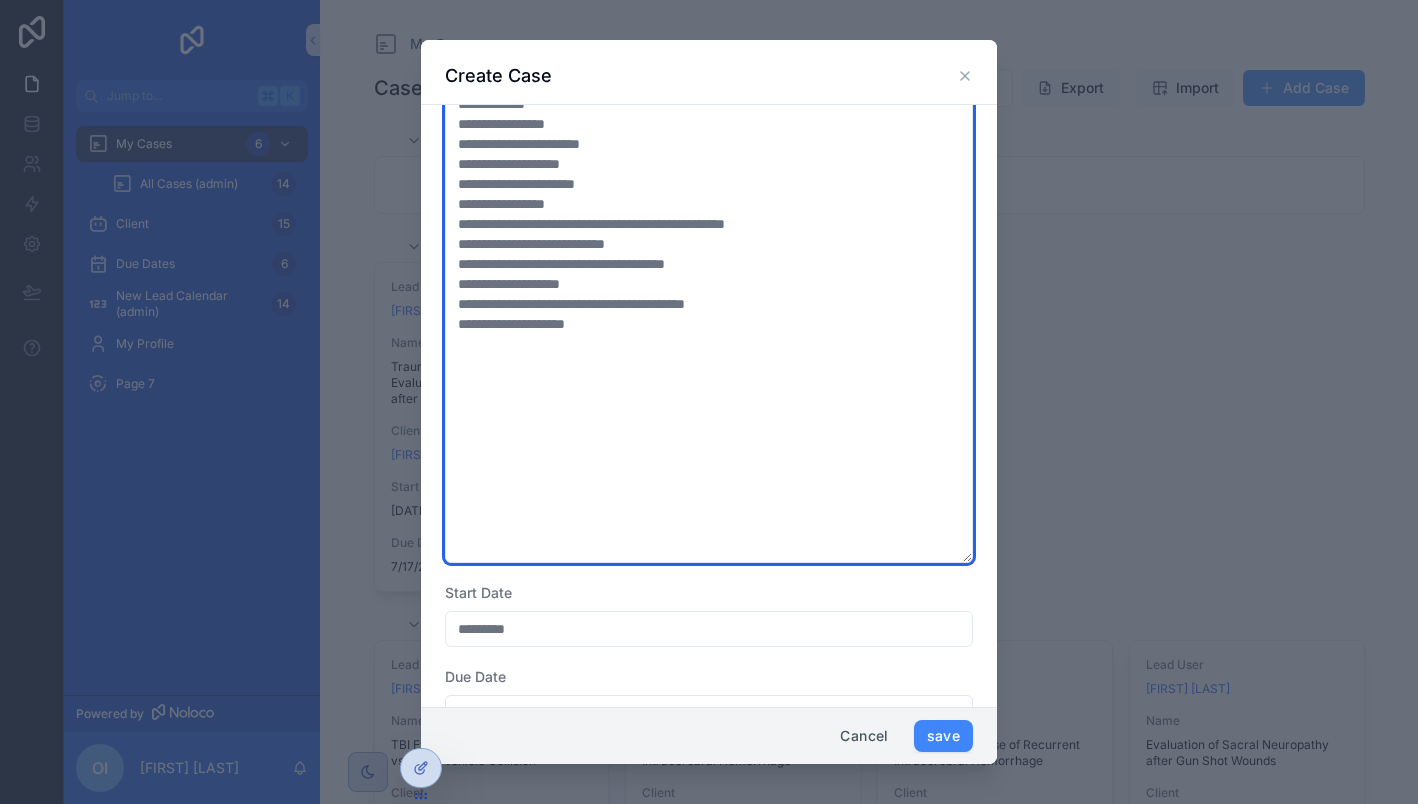scroll, scrollTop: 745, scrollLeft: 0, axis: vertical 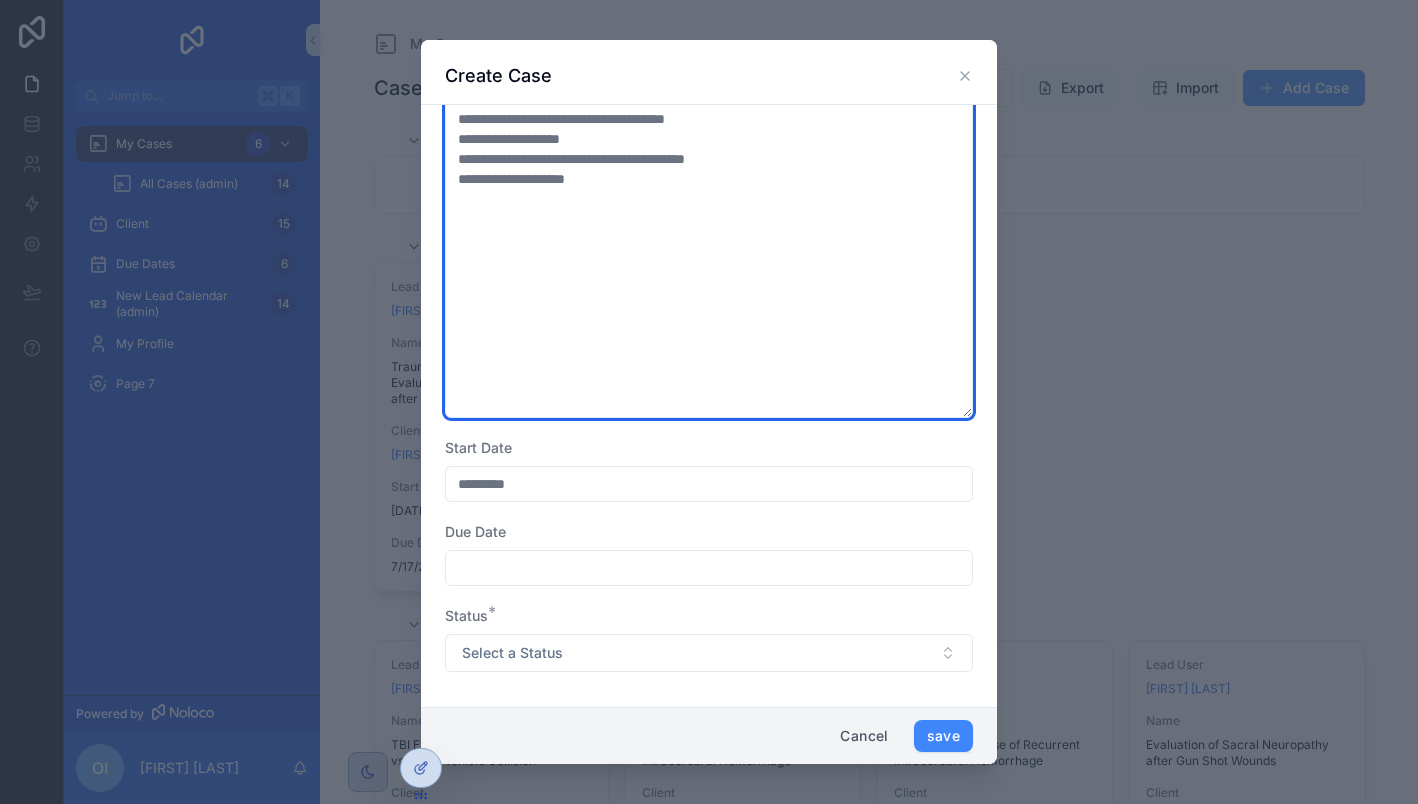 type on "**********" 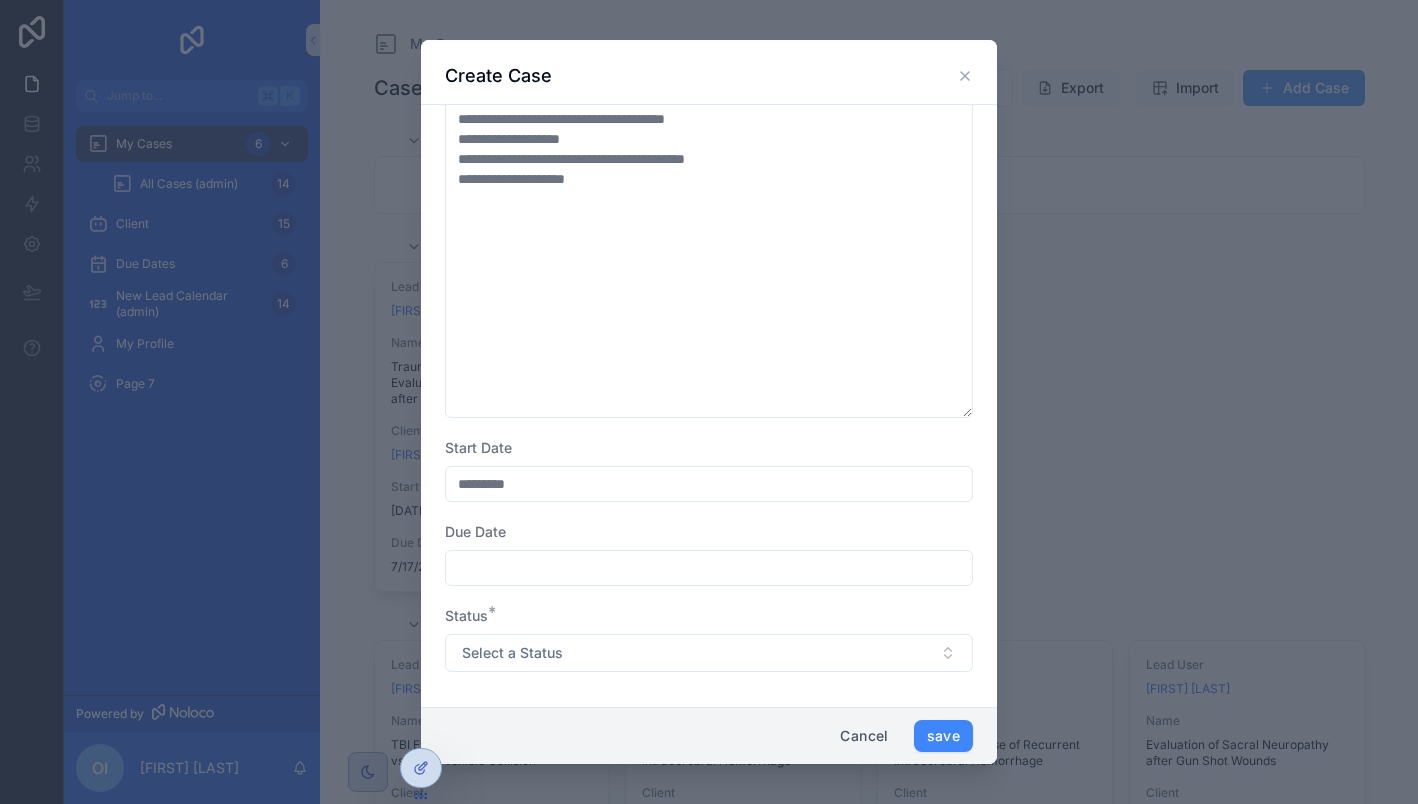 click at bounding box center [709, 568] 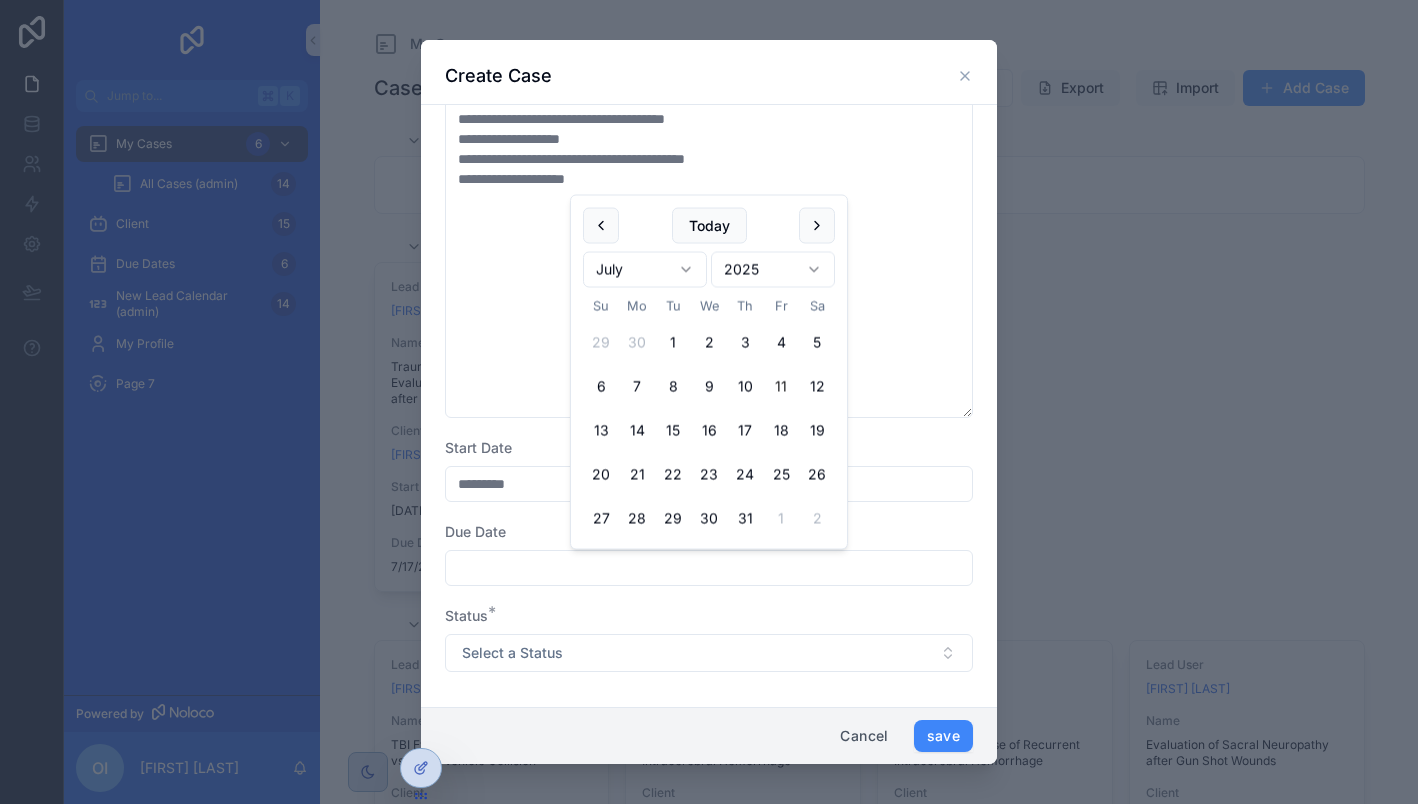 click on "Jump to... K My Cases 6 All Cases (admin) 14 Client 15 Due Dates 6 New Lead Calendar (admin) 14 My Profile Page 7 Powered by OI [FIRST] [LAST] My Cases Cases Filter Client Export Import Add Case Planning 0 Empty Active 2 Lead User [FIRST] [LAST] Name Traumatic Brain Injury Evaluation for [FIRST] [LAST] after Motor Vehicle Collision Client [FIRST] [LAST] Start Date [DATE] Due Date [DATE] Form Edit Delete Lead User [FIRST] [LAST] Name TBI Evaluation after Bicycle vs Motor Vehicle Collision Client [FIRST] [LAST] Start Date [DATE] Due Date [DATE] Form Edit Delete On Hold 4 Lead User [FIRST] [LAST] Name TBI Evaluation after Pedestrian vs Motor Vehicle Collision Client [FIRST] [LAST] (Baker Law) Start Date [DATE] Due Date -- Form Edit Delete Lead User [FIRST] [LAST] Name Evaluation of Cause of Intracerebral Hemorrhage Client [FIRST] [LAST] and [FIRST] [LAST] Start Date [DATE] Due Date -- Form Edit Delete Lead User [FIRST] [LAST] Name Client [FIRST] [LAST] Start Date Delete" at bounding box center [709, 402] 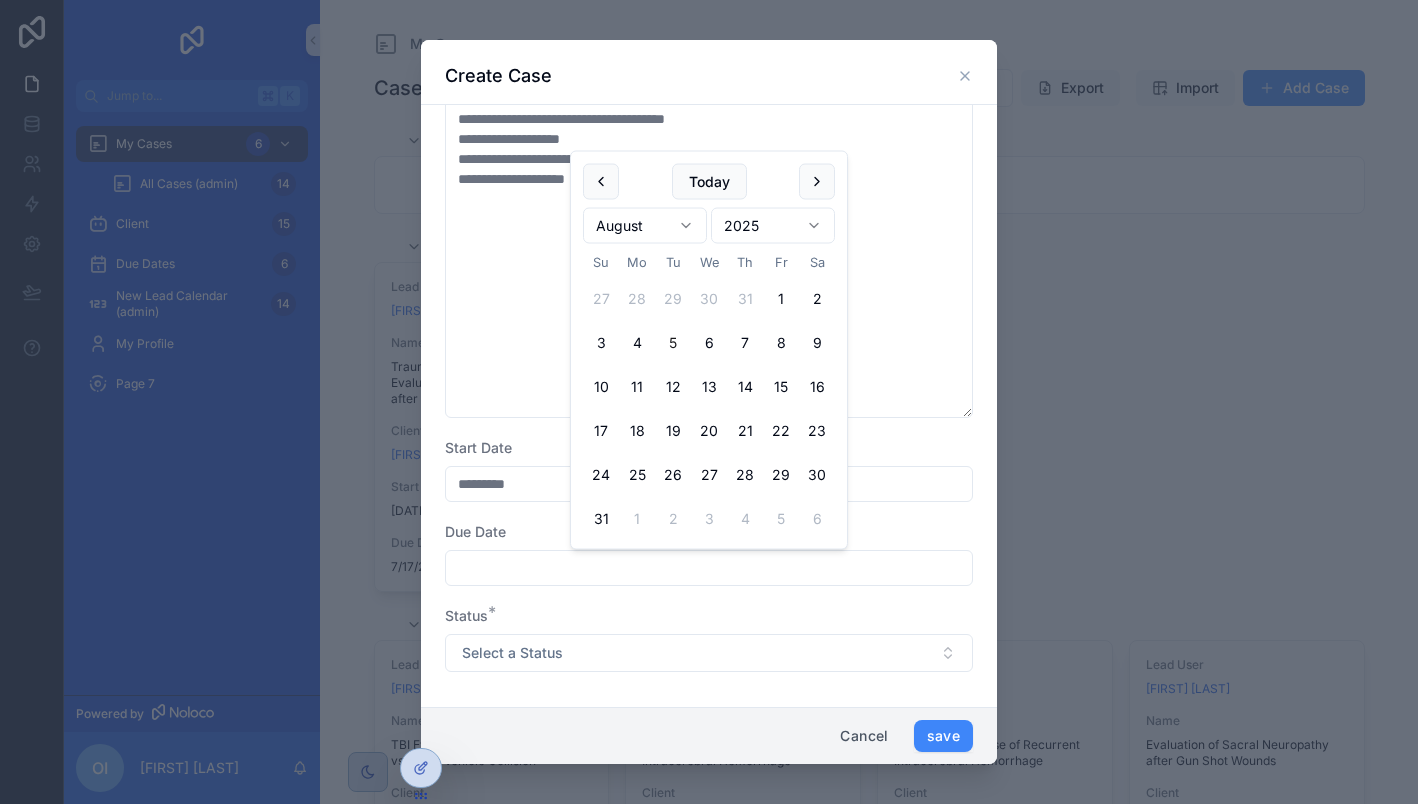 click on "5" at bounding box center [673, 343] 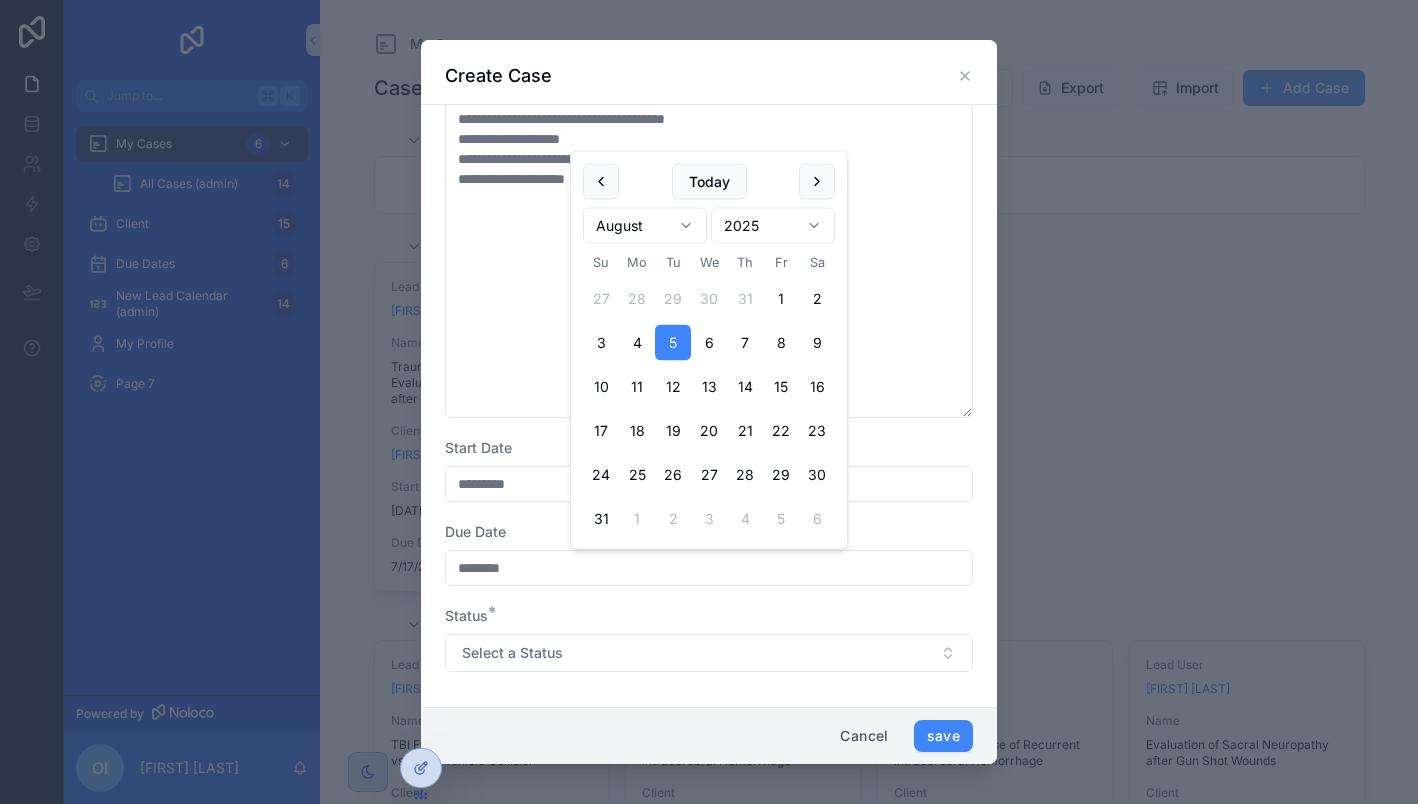 type on "********" 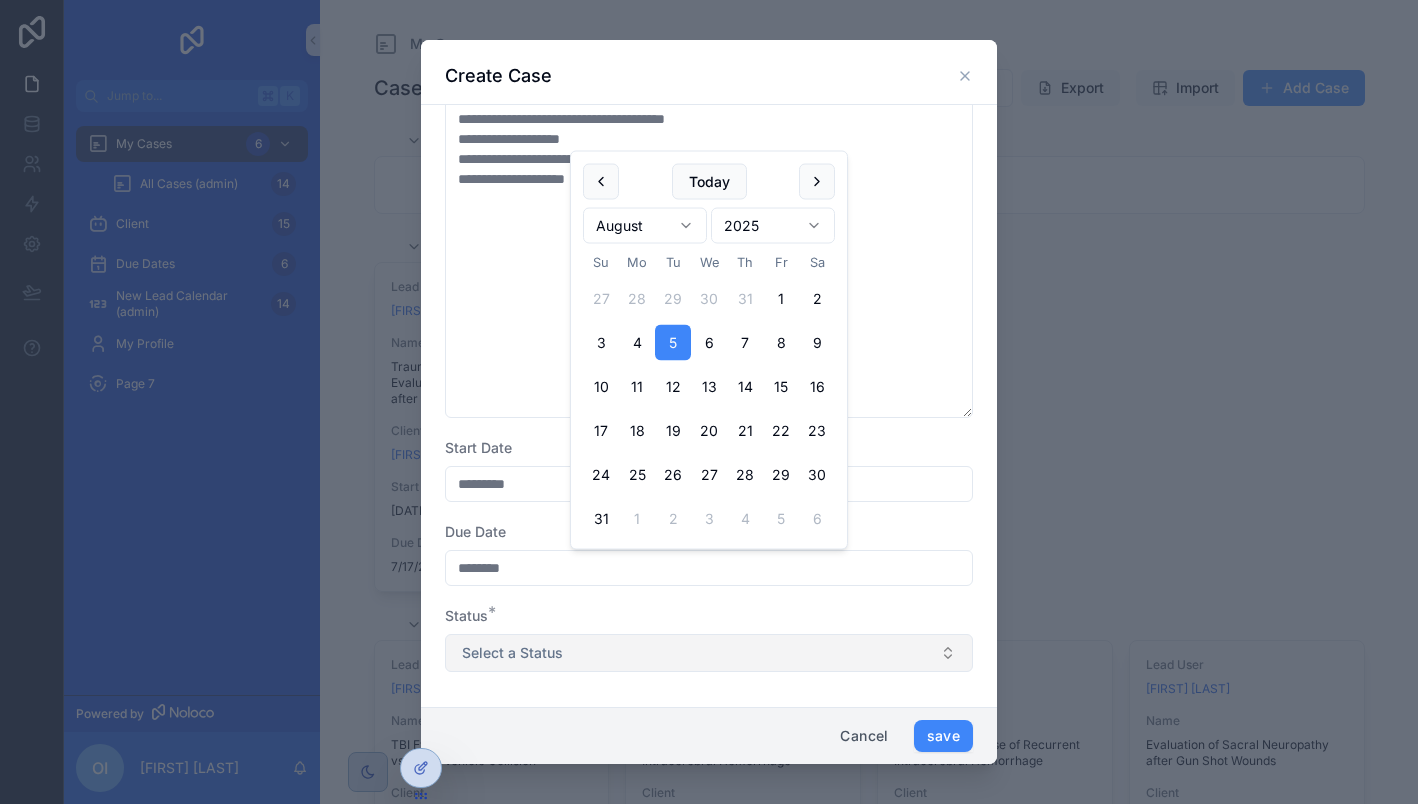 click on "Select a Status" at bounding box center [709, 653] 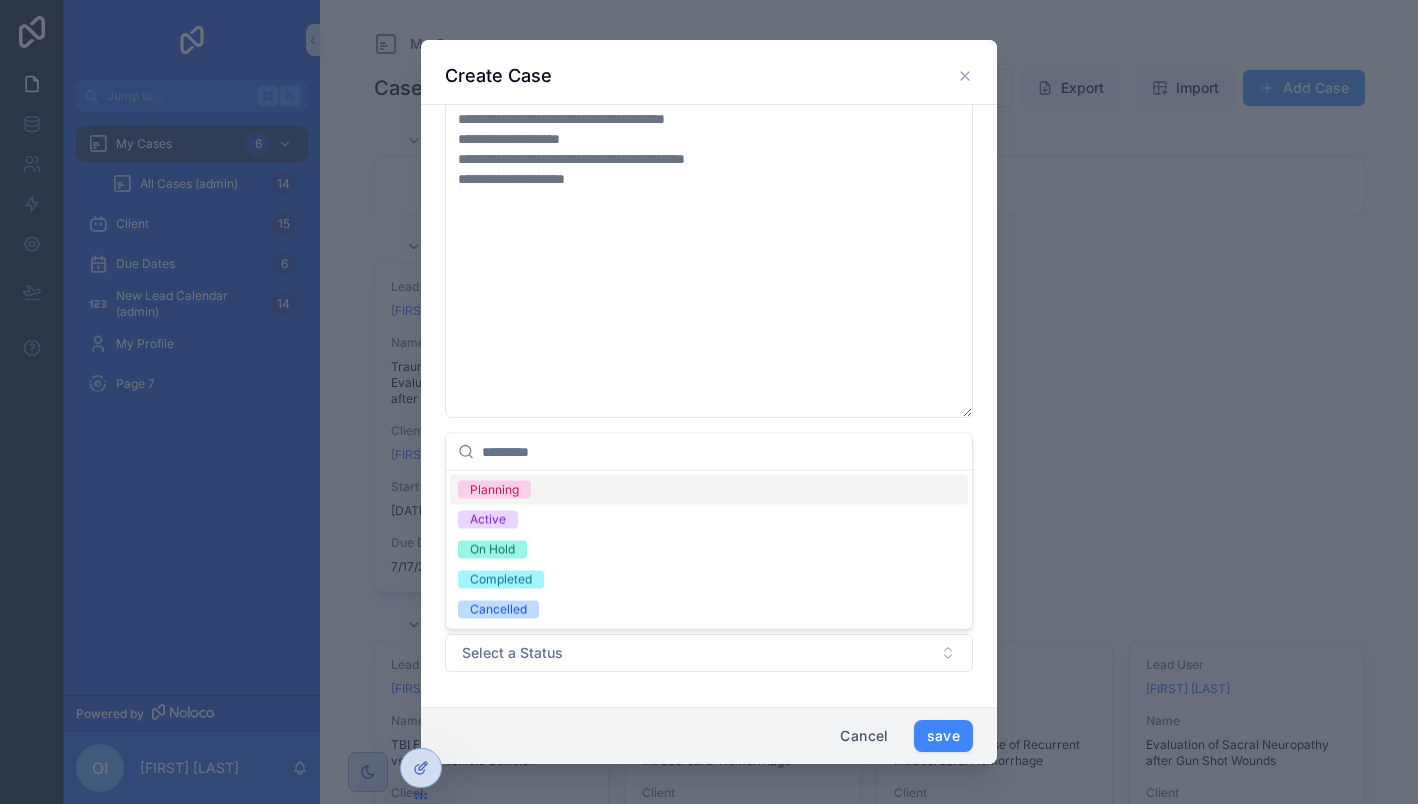 click on "Planning" at bounding box center [709, 490] 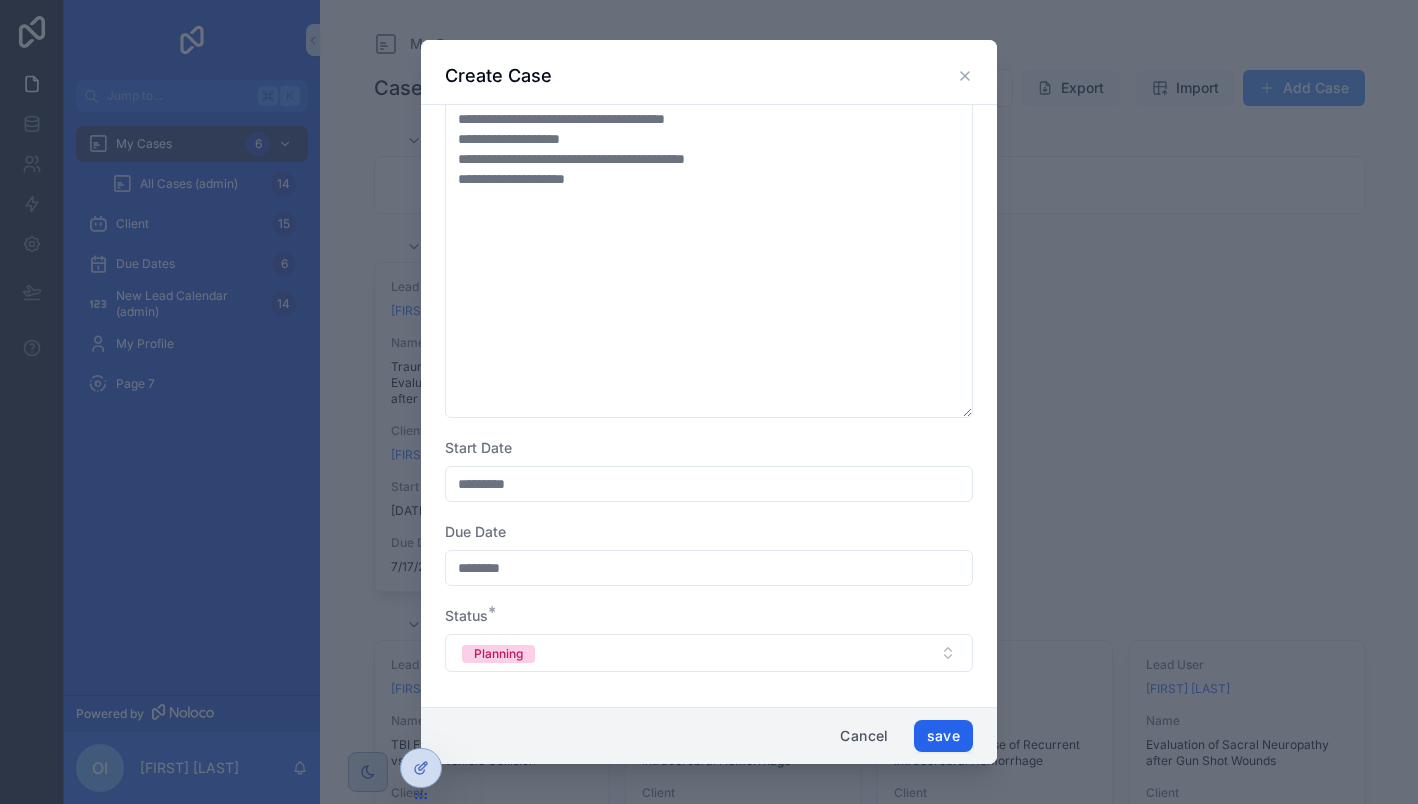 click on "save" at bounding box center (943, 736) 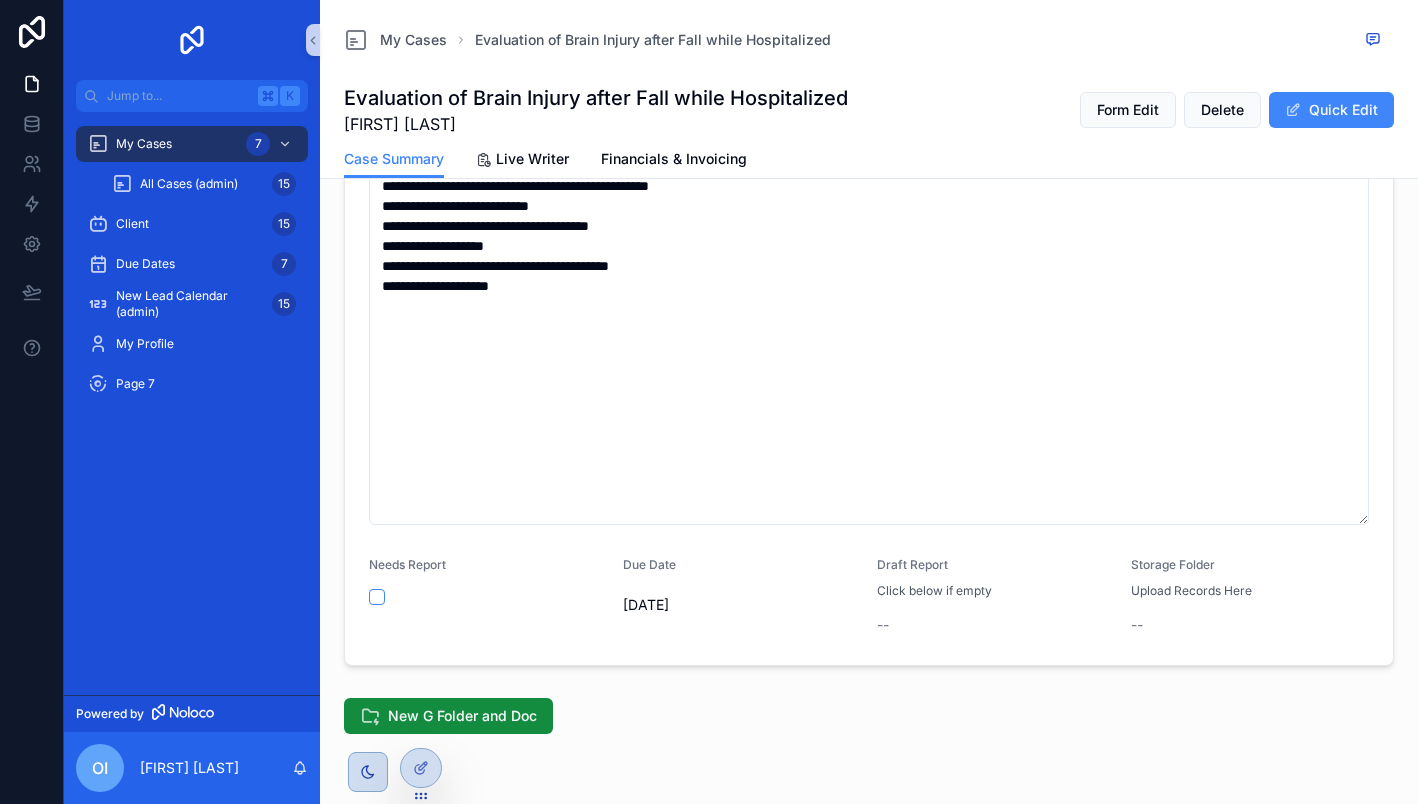scroll, scrollTop: 609, scrollLeft: 0, axis: vertical 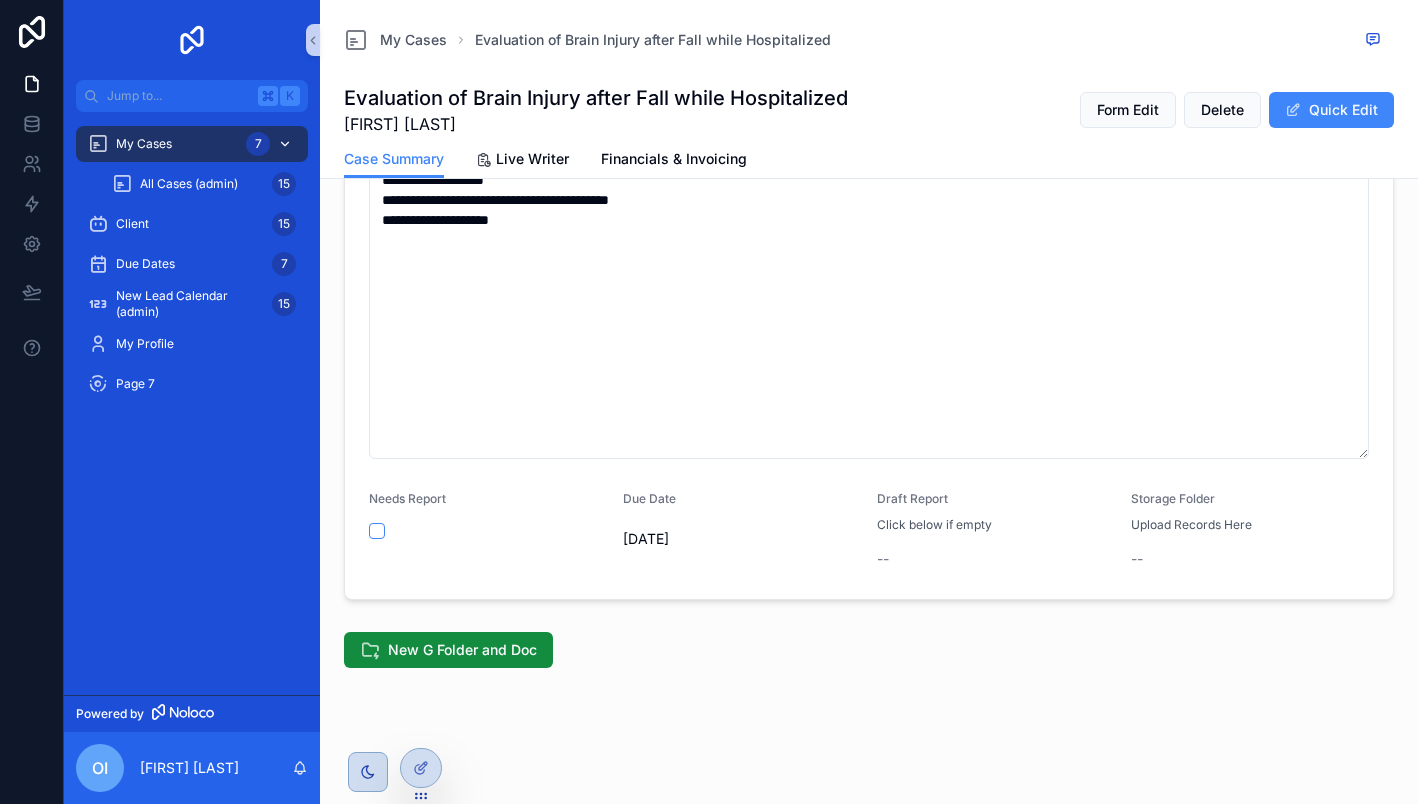 click on "My Cases 7" at bounding box center (192, 144) 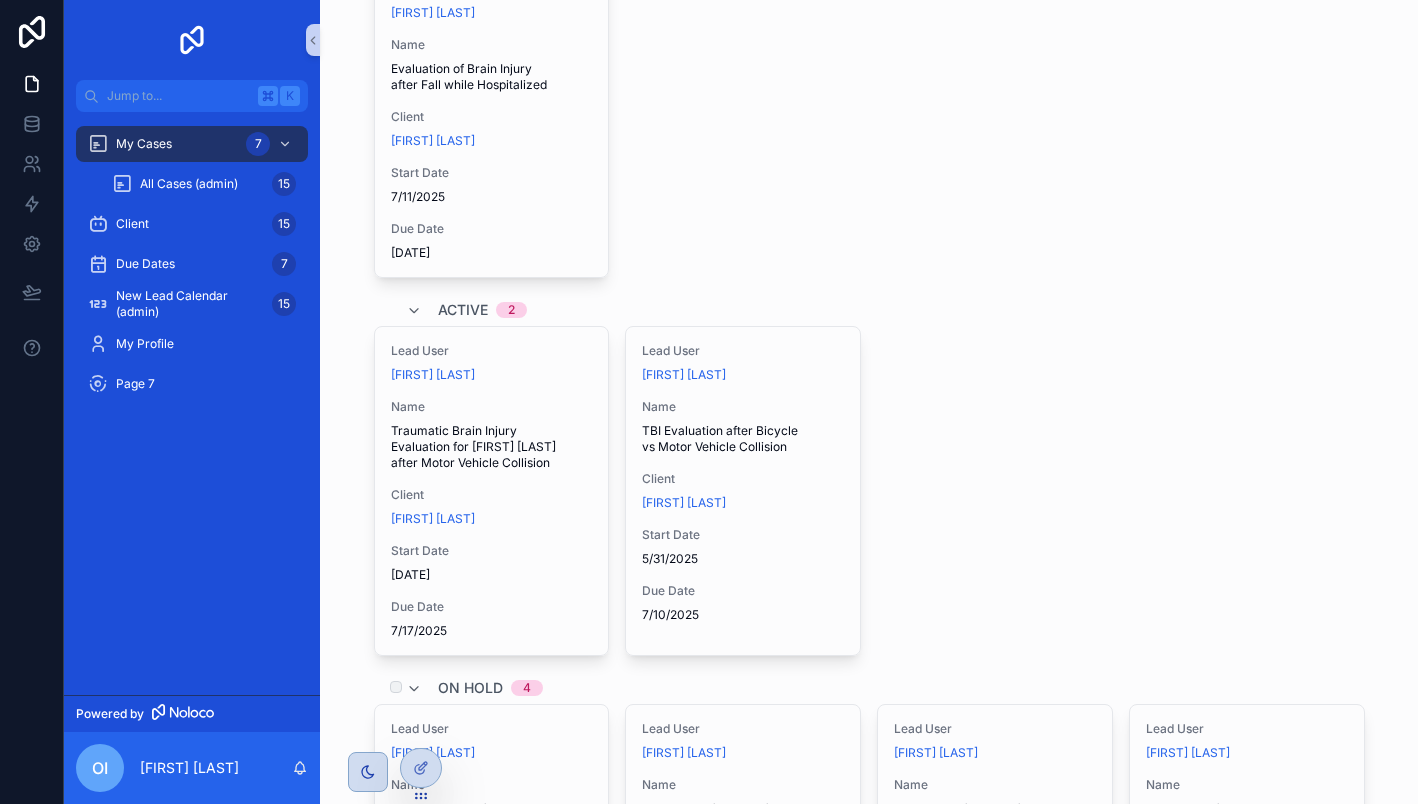 scroll, scrollTop: 0, scrollLeft: 0, axis: both 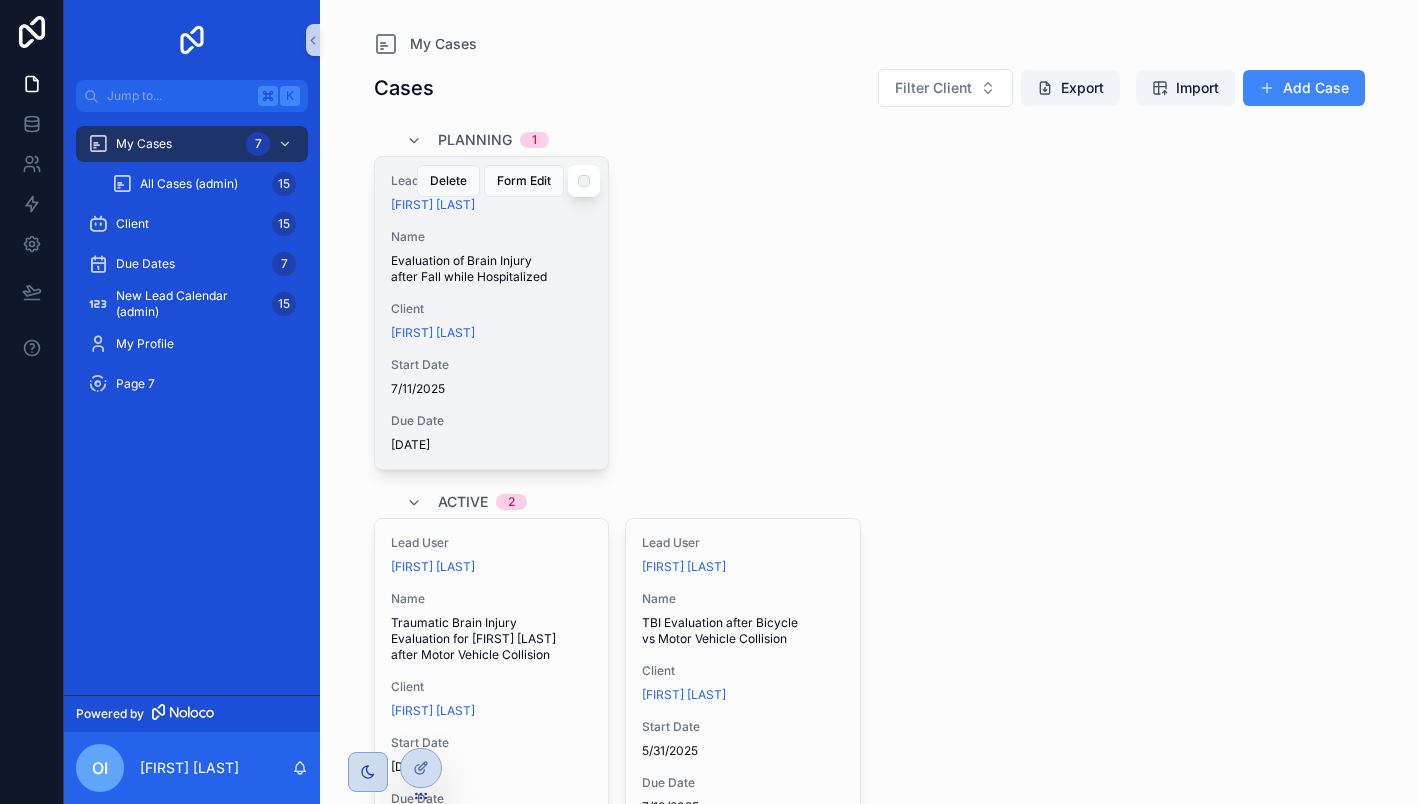 click on "Name Evaluation of Brain Injury after Fall while Hospitalized" at bounding box center (492, 257) 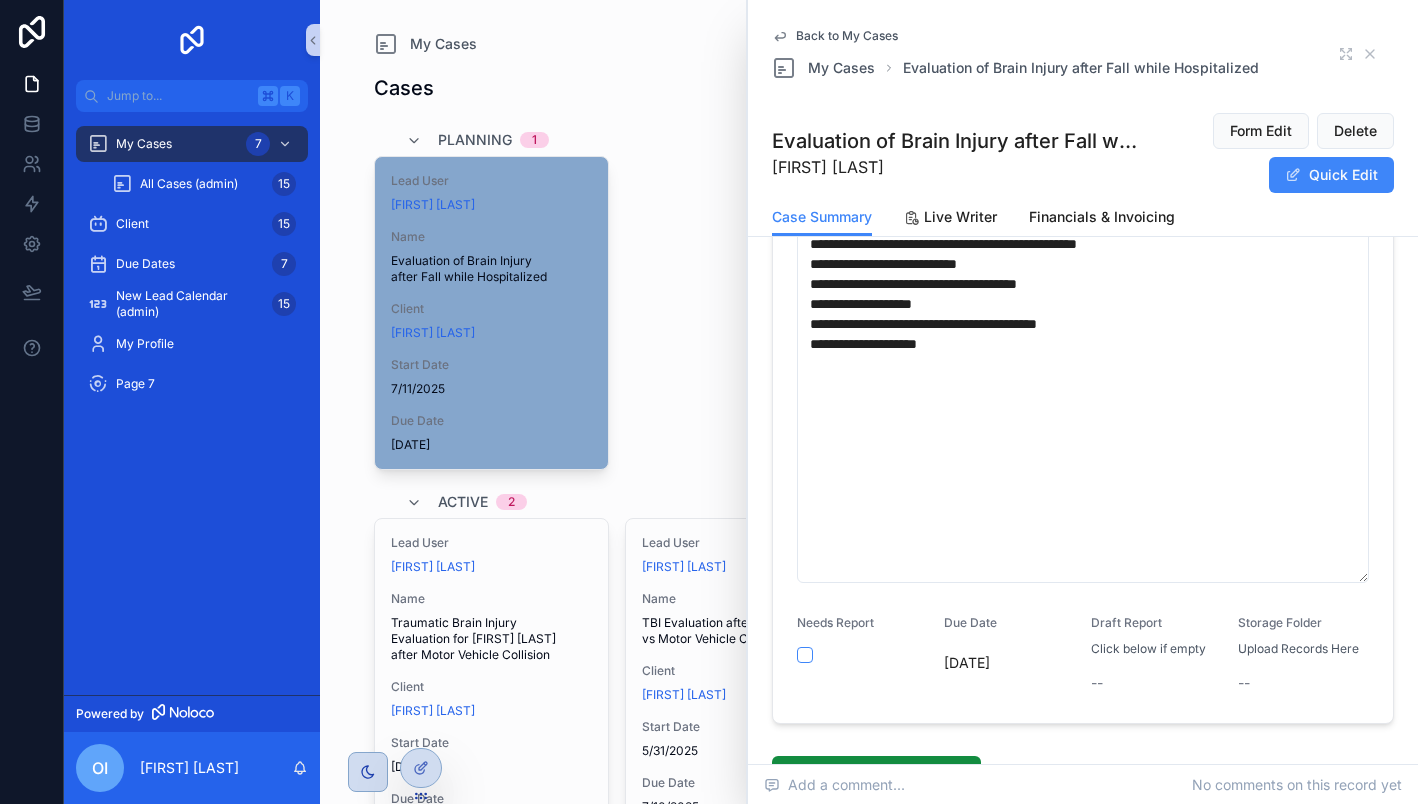 scroll, scrollTop: 707, scrollLeft: 0, axis: vertical 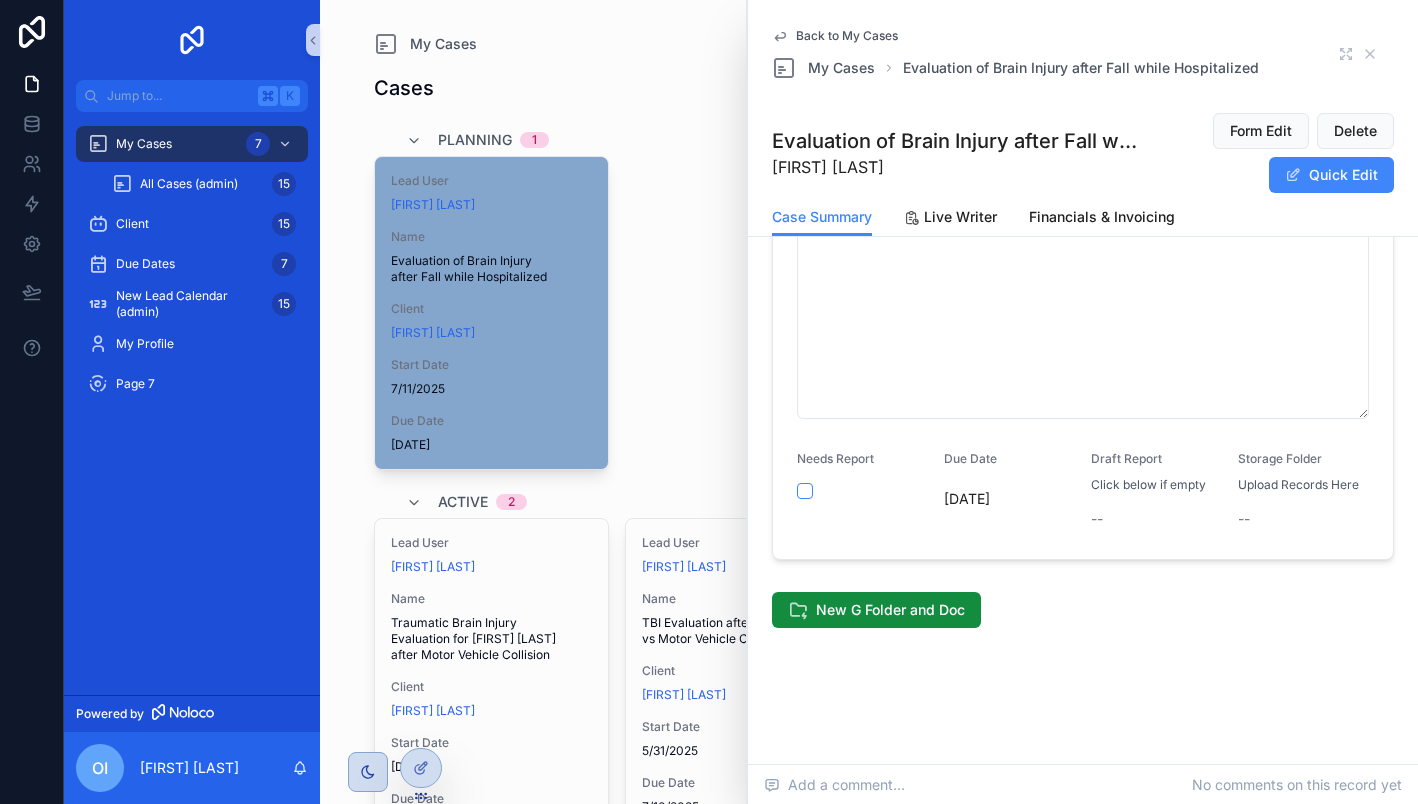 click on "Lead User [FIRST] [LAST] Name Evaluation of Brain Injury after Fall while Hospitalized Client [FIRST] [LAST] Start Date [DATE] Due Date [DATE] Form Edit Delete" at bounding box center (869, 313) 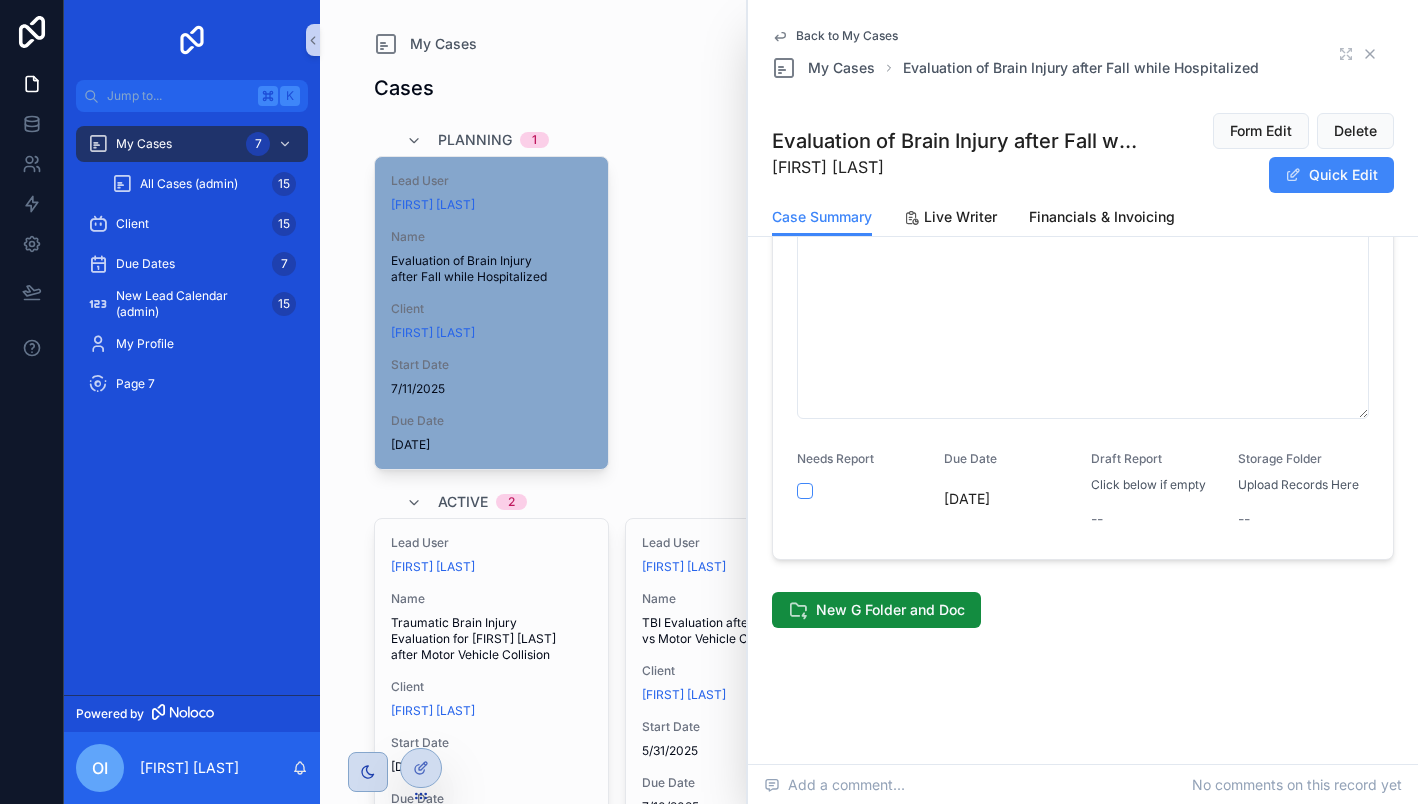 click 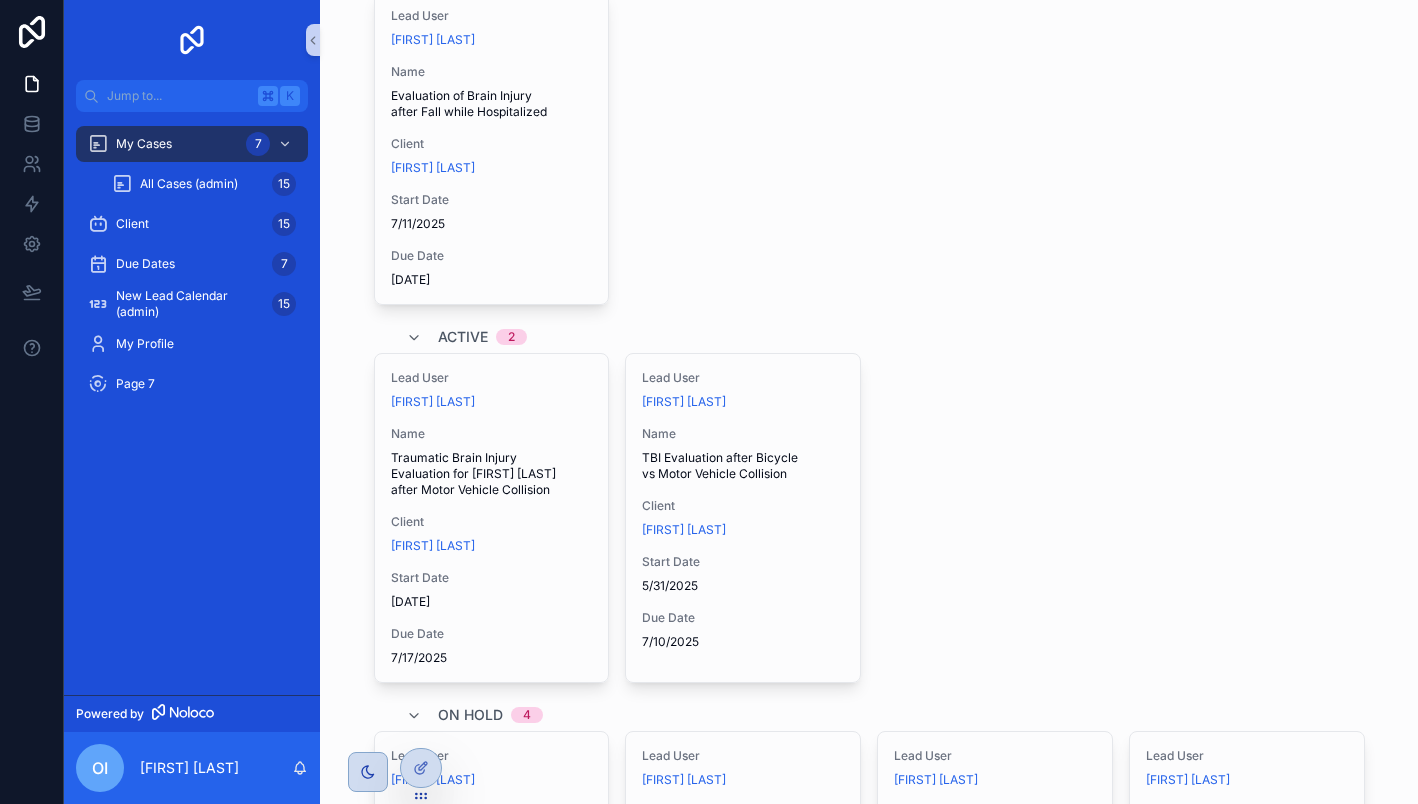 scroll, scrollTop: 252, scrollLeft: 0, axis: vertical 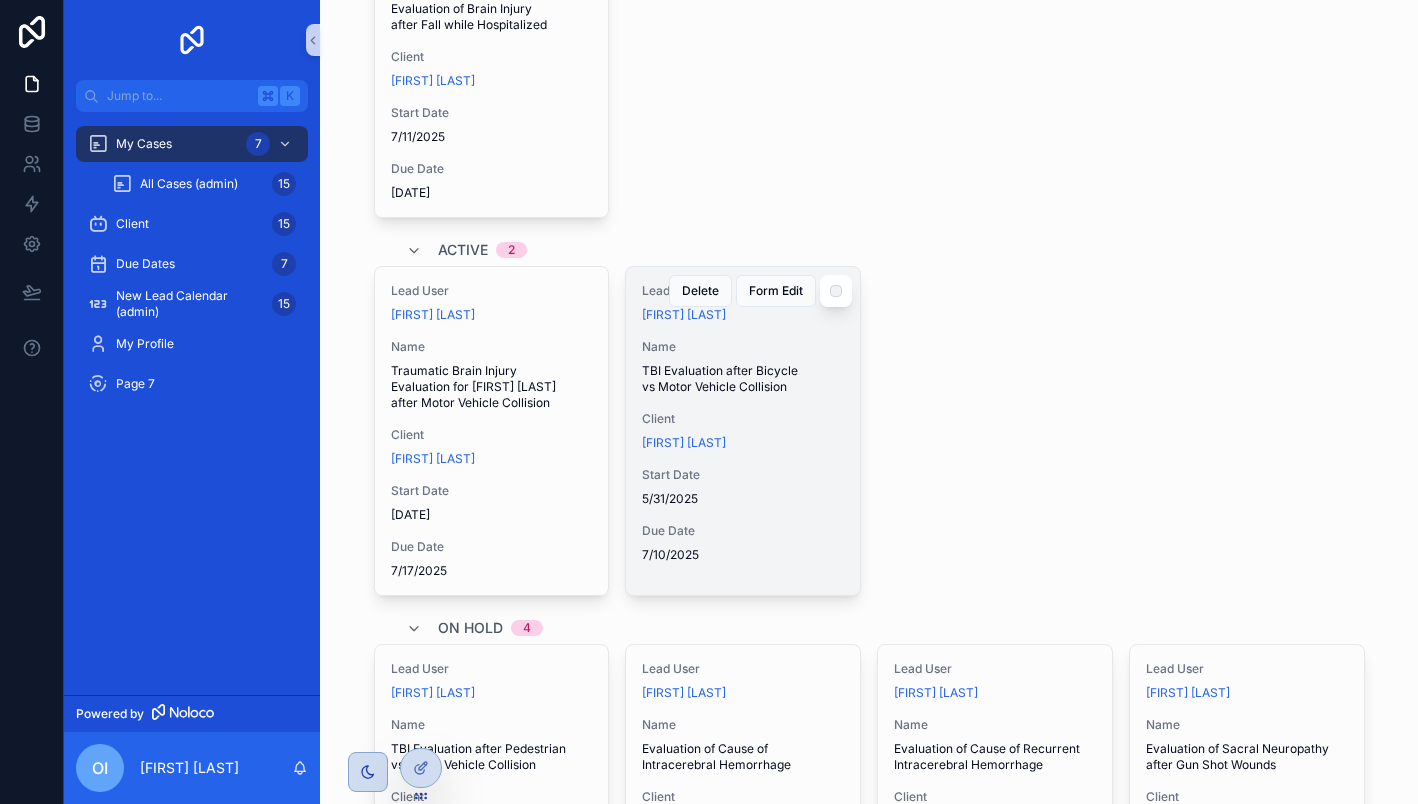 click on "[FIRST] [LAST]" at bounding box center [743, 443] 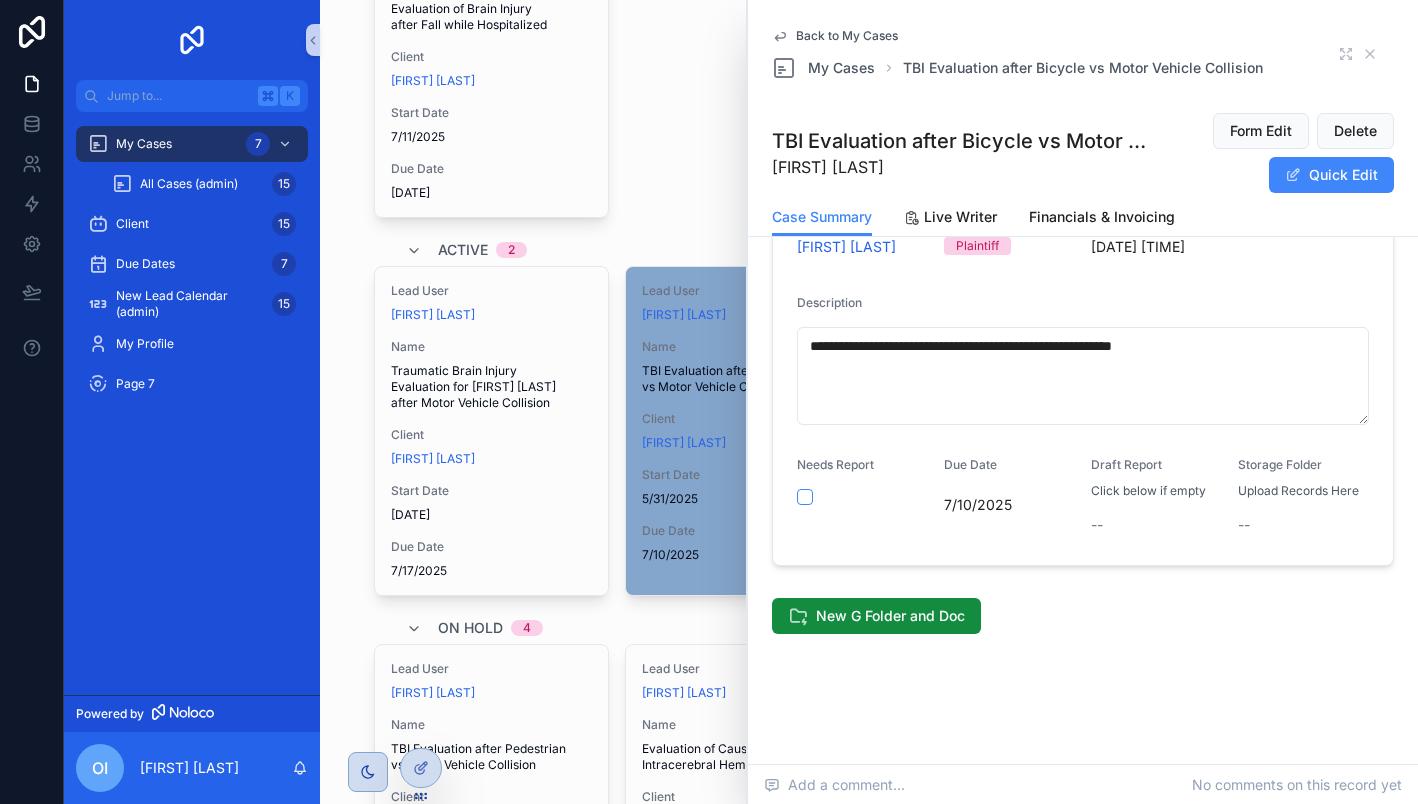 scroll, scrollTop: 187, scrollLeft: 0, axis: vertical 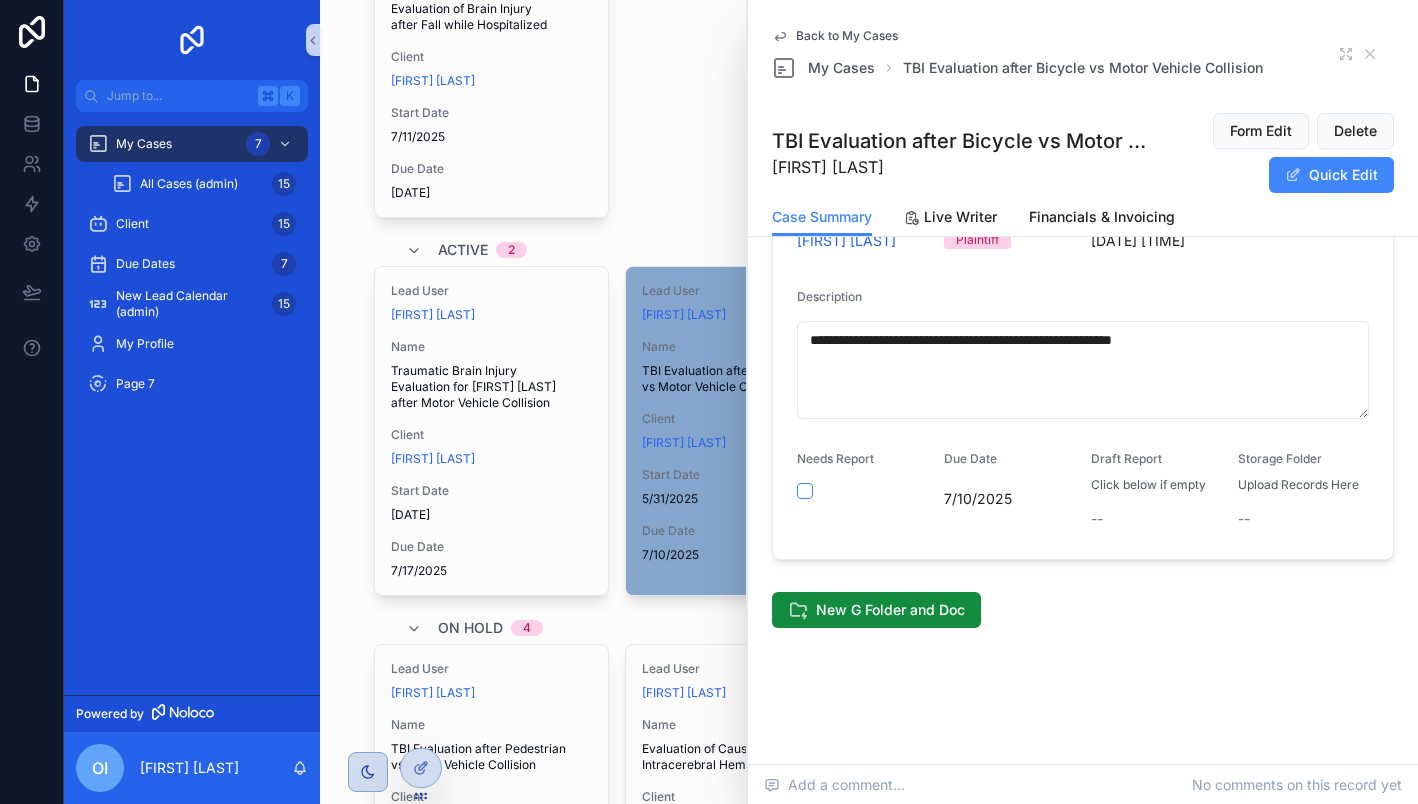 click on "7/10/2025" at bounding box center [1009, 499] 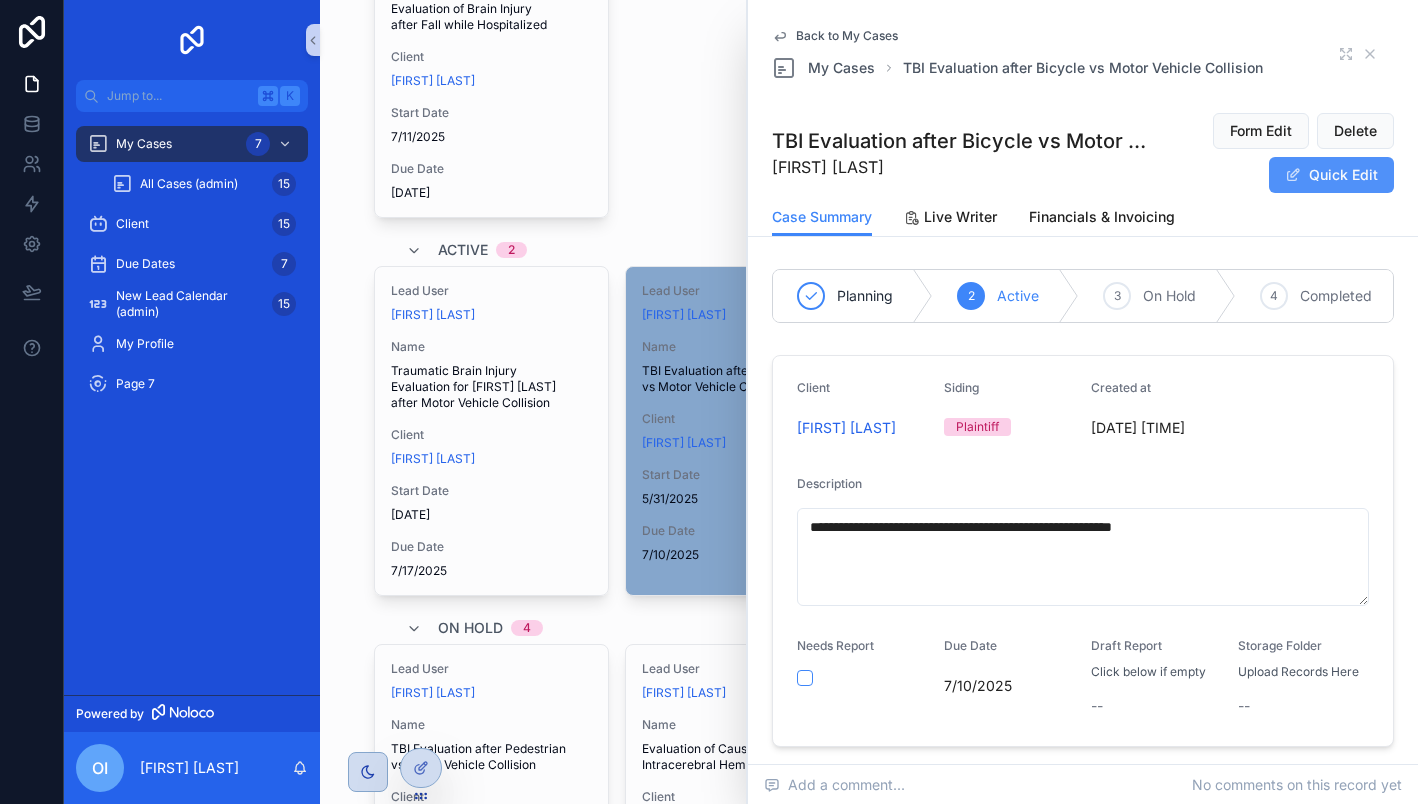 click on "Quick Edit" at bounding box center [1331, 175] 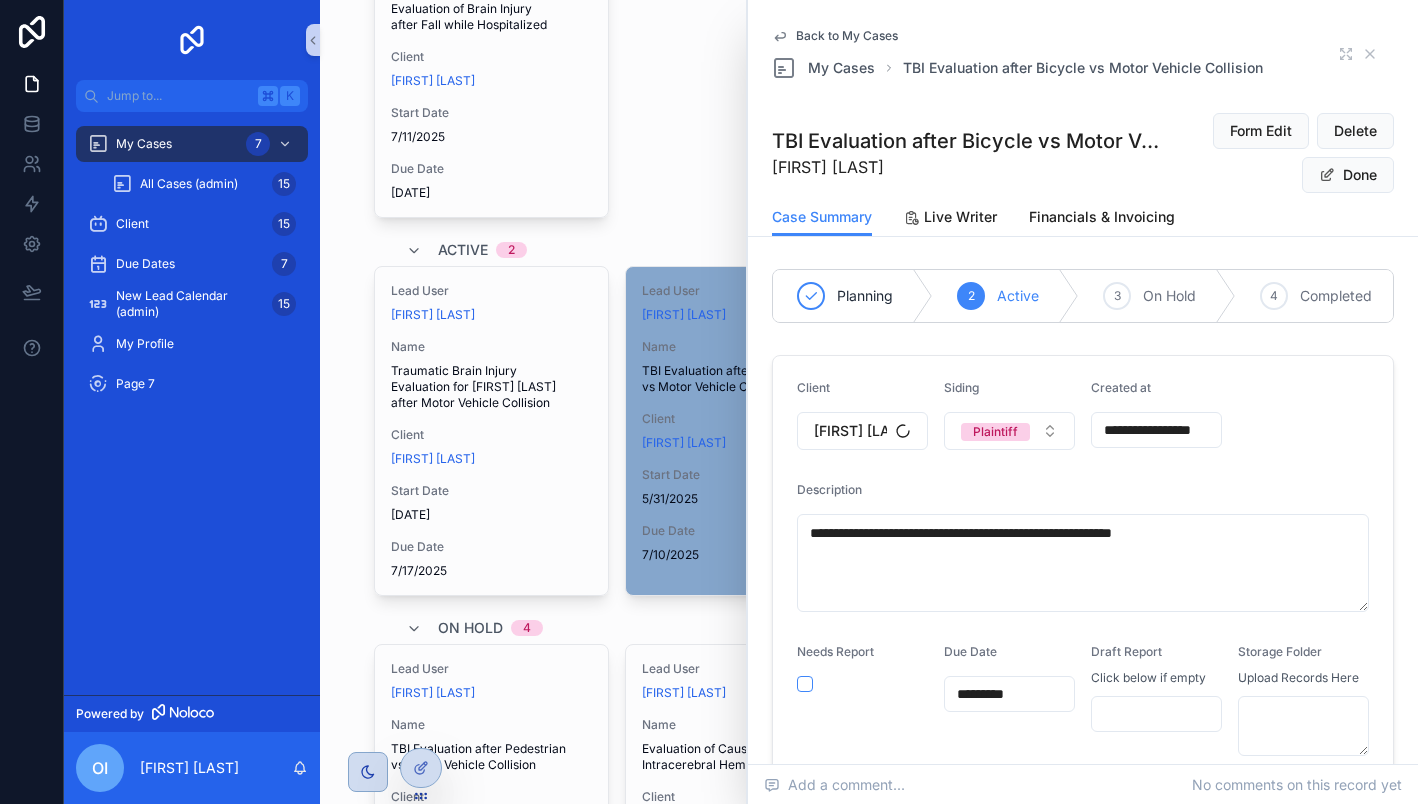 scroll, scrollTop: 221, scrollLeft: 0, axis: vertical 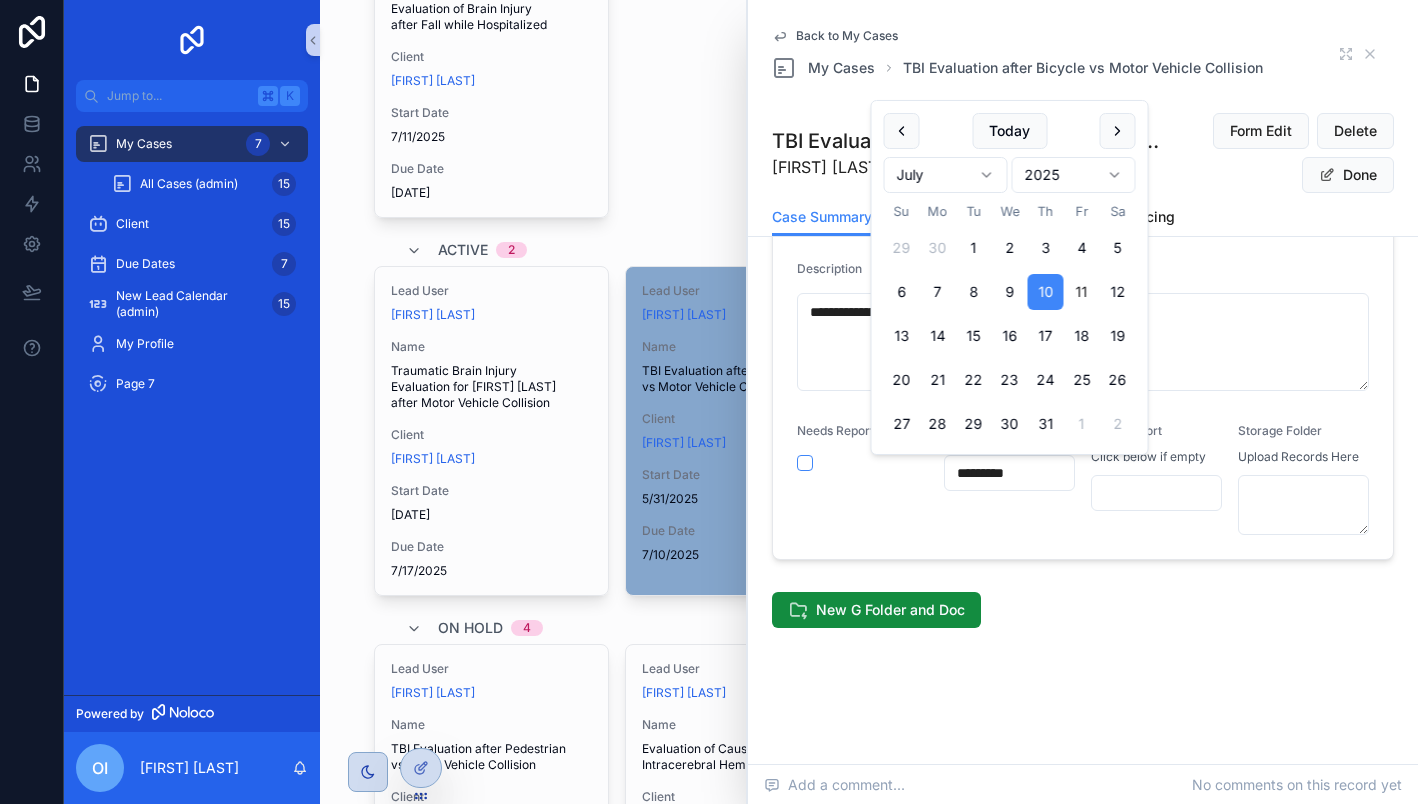 click on "*********" at bounding box center [1009, 473] 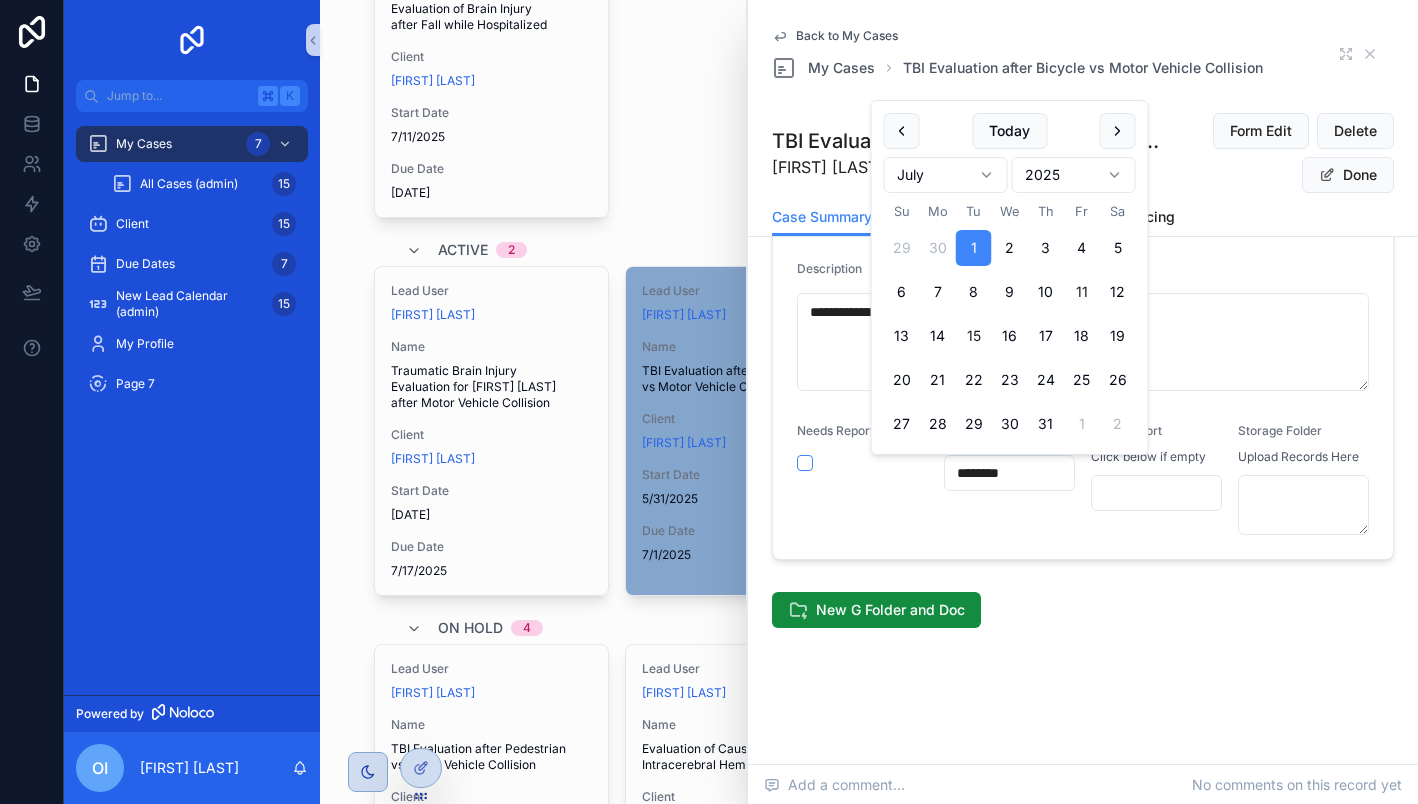 click on "15" at bounding box center [974, 336] 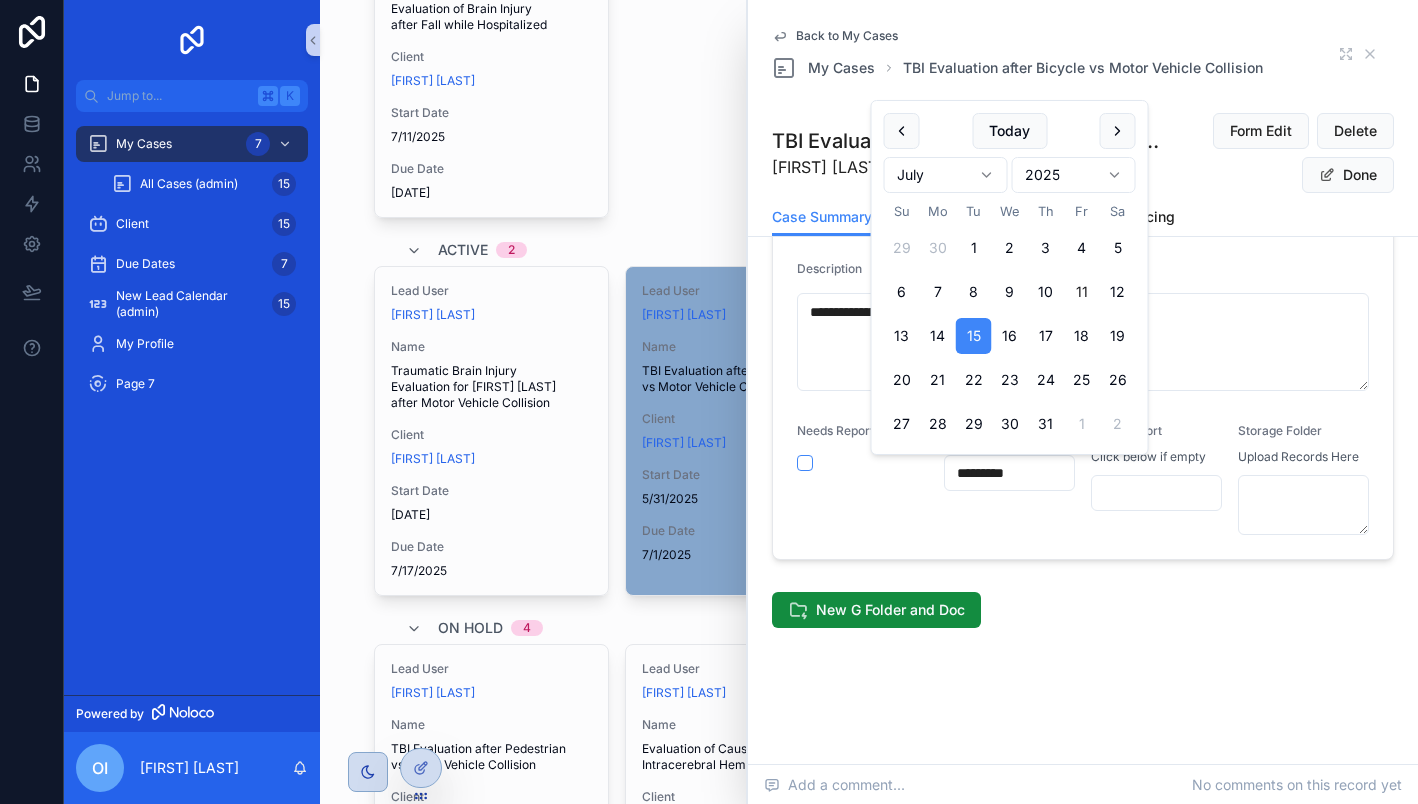 click on "New G Folder and Doc" at bounding box center [1083, 610] 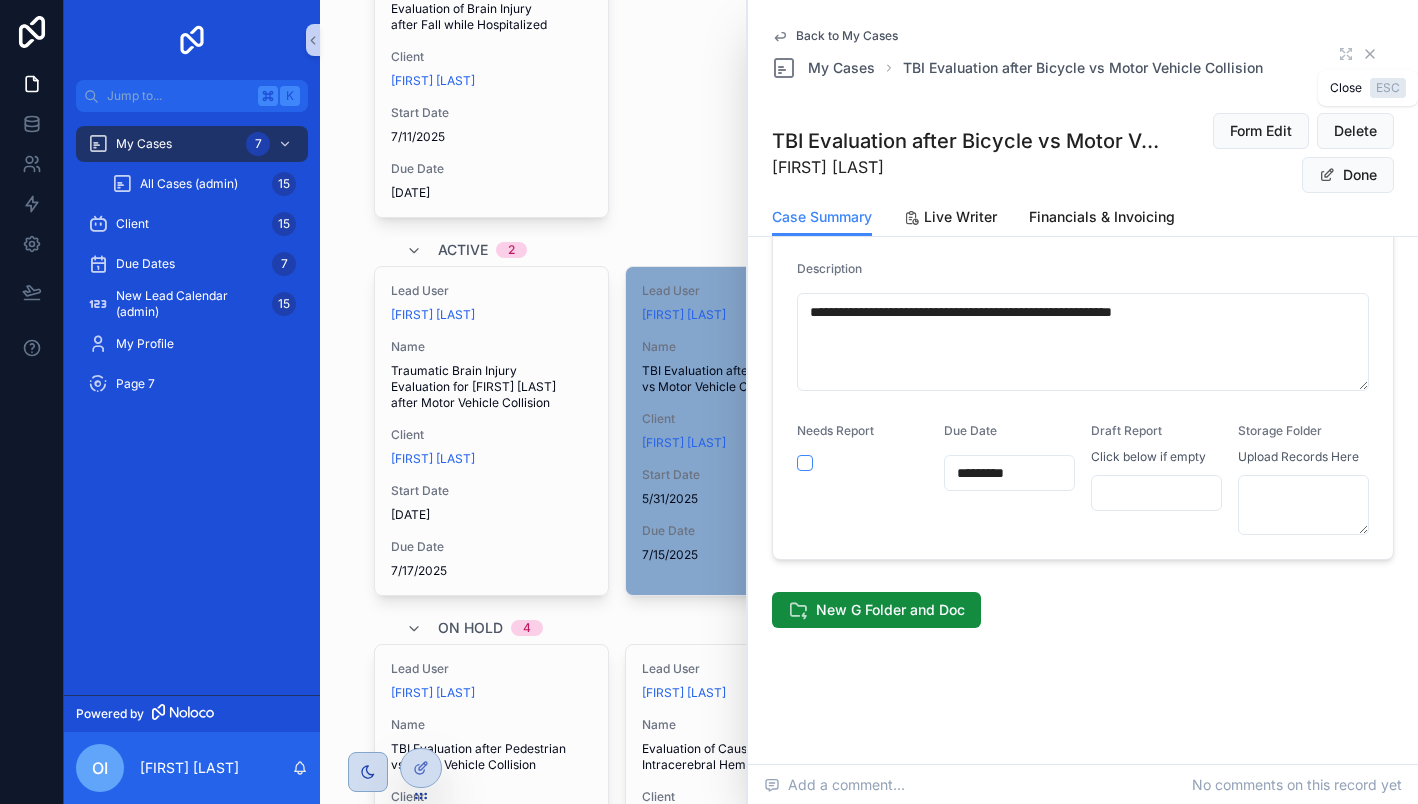 click 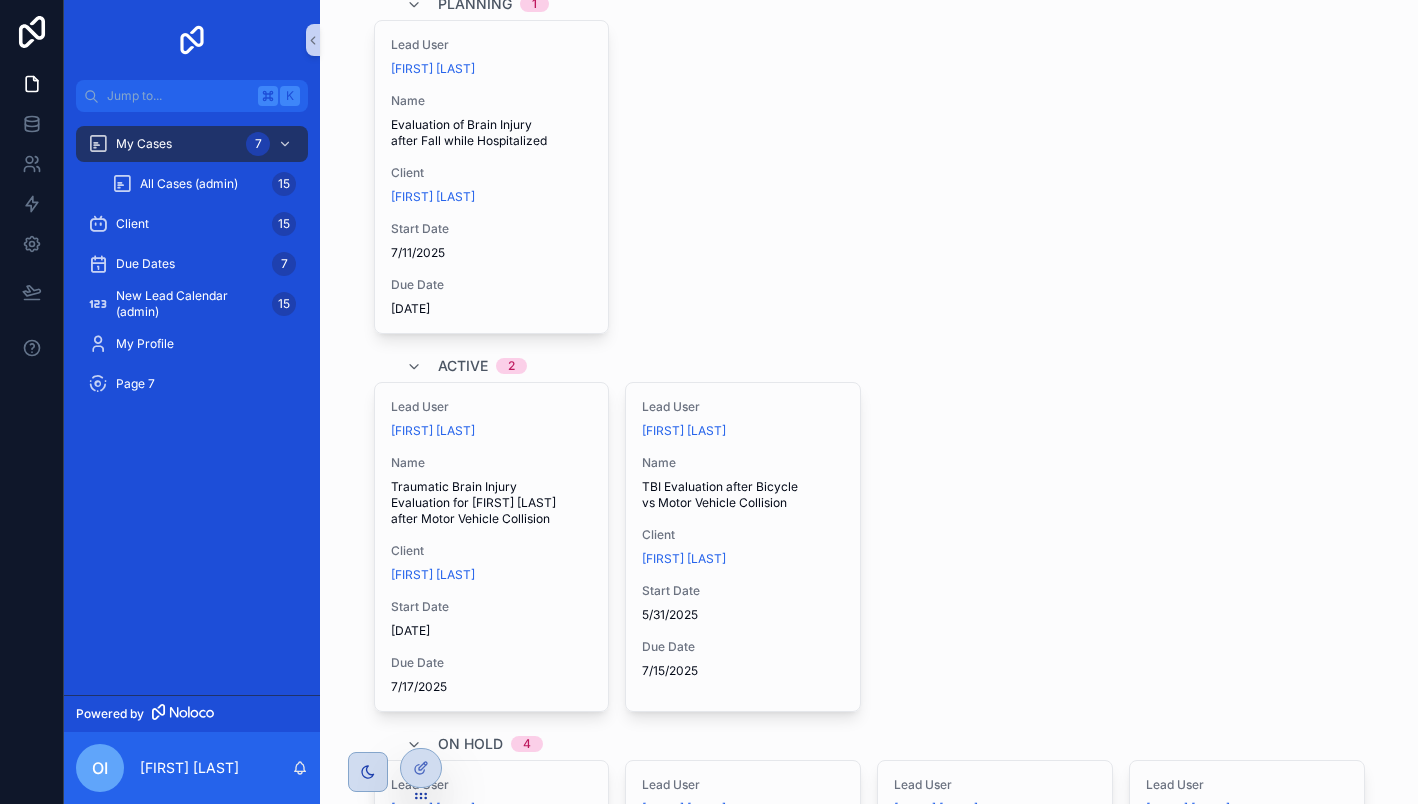 scroll, scrollTop: 0, scrollLeft: 0, axis: both 